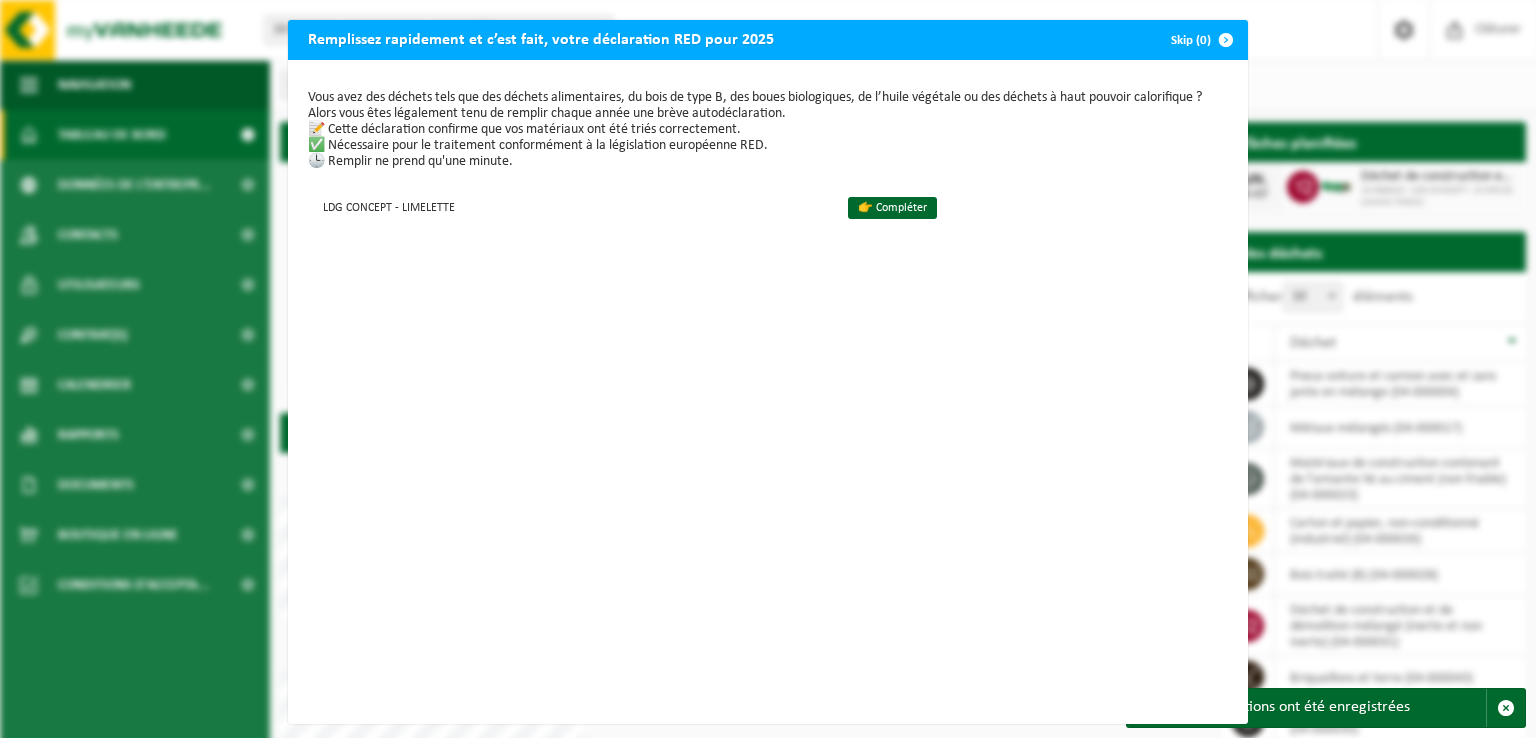 scroll, scrollTop: 0, scrollLeft: 0, axis: both 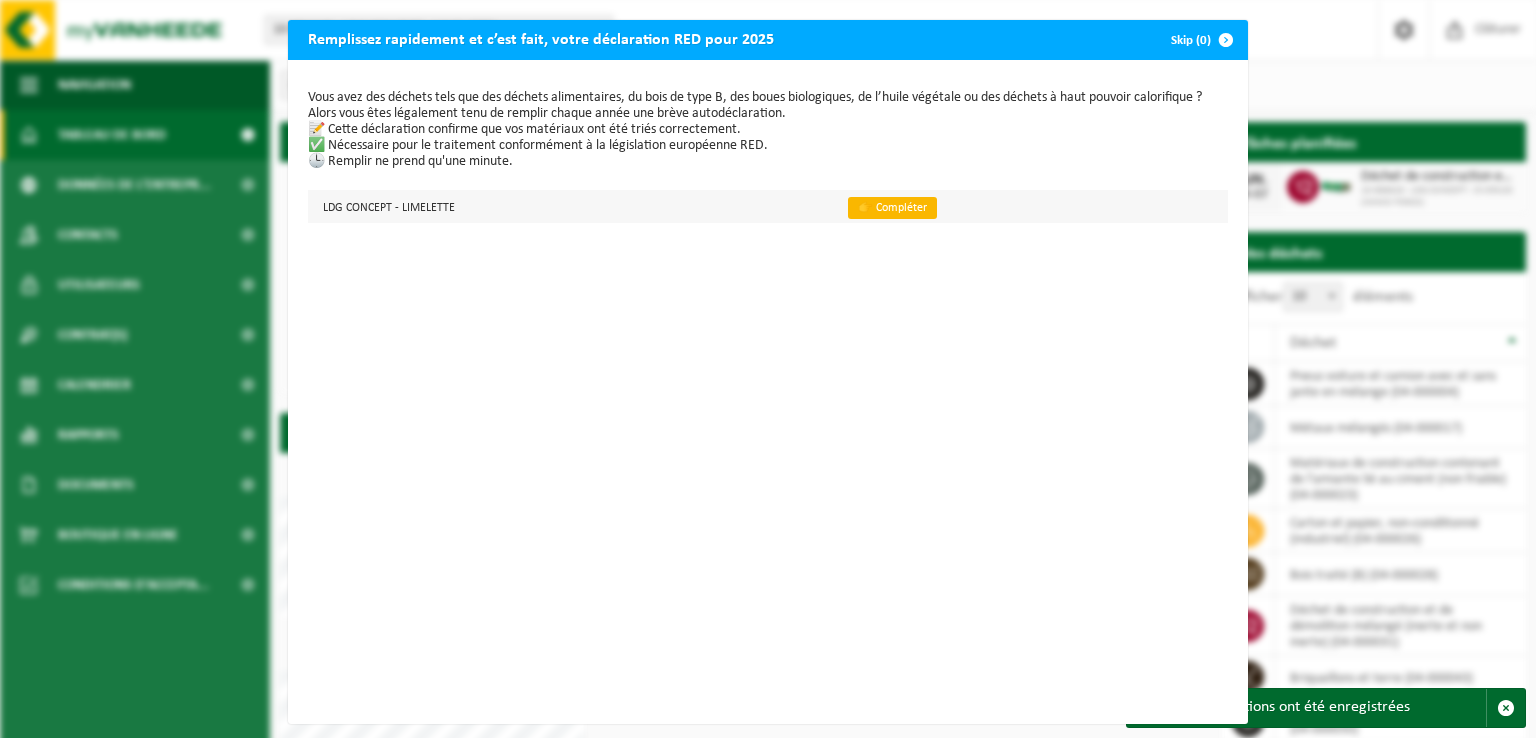 click on "👉 Compléter" at bounding box center [892, 208] 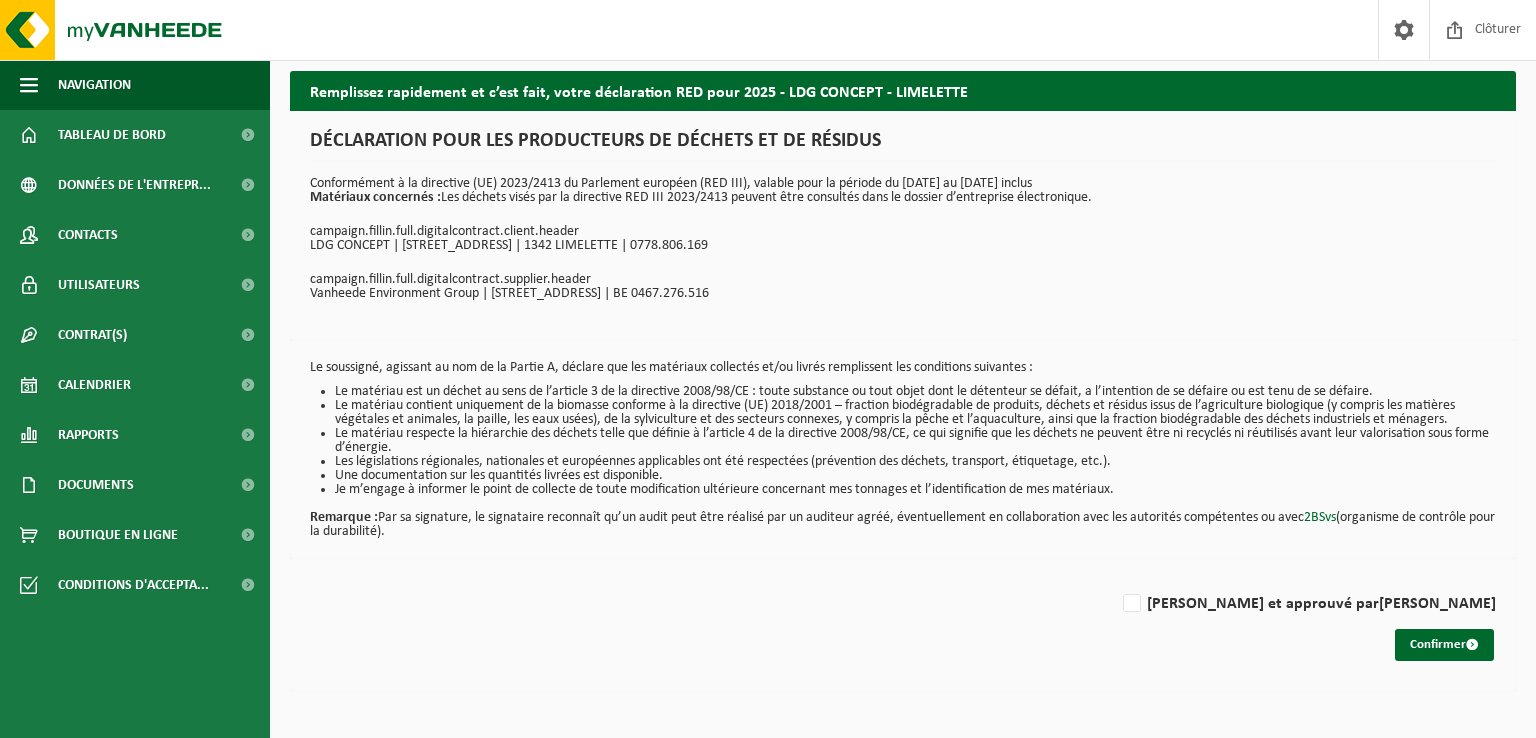 scroll, scrollTop: 0, scrollLeft: 0, axis: both 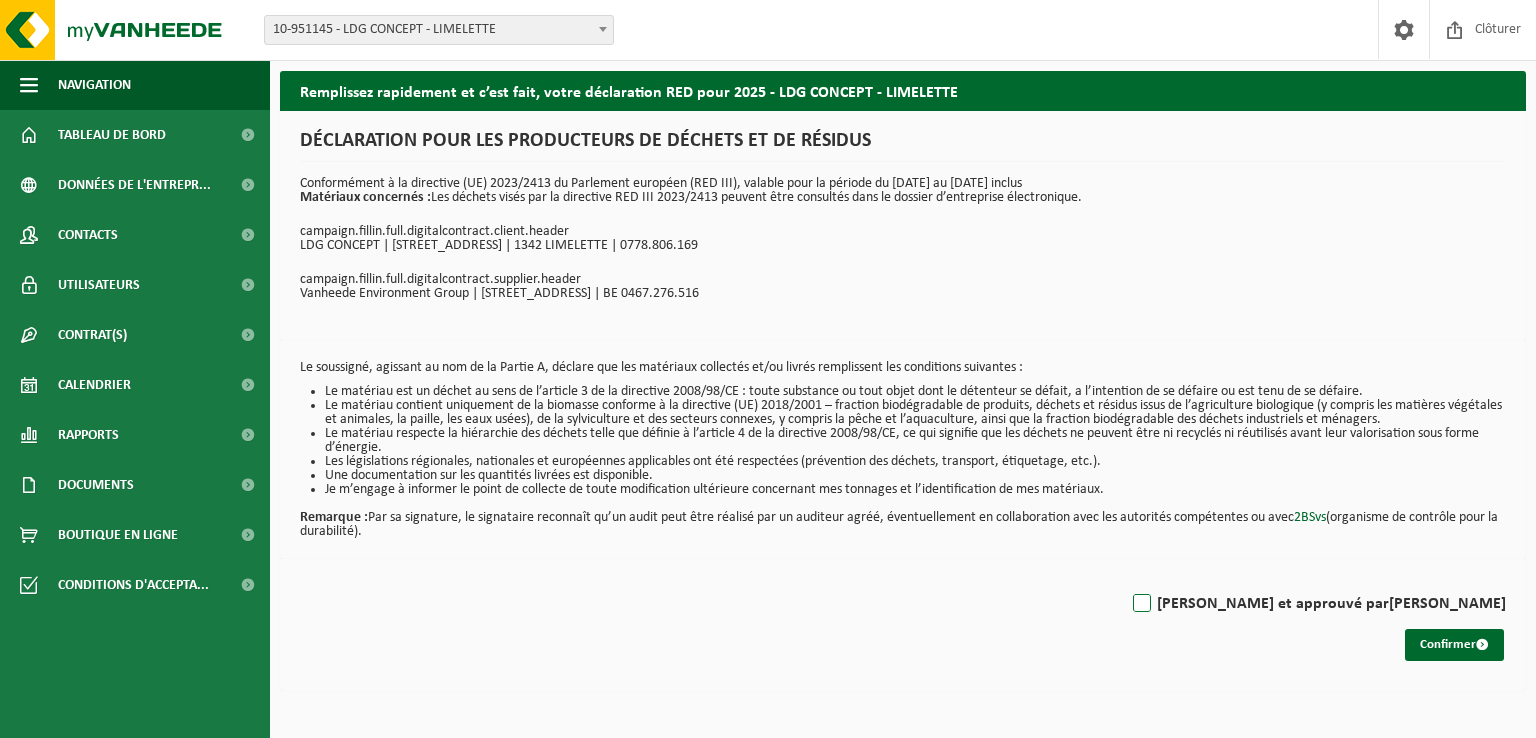 drag, startPoint x: 1194, startPoint y: 600, endPoint x: 1235, endPoint y: 602, distance: 41.04875 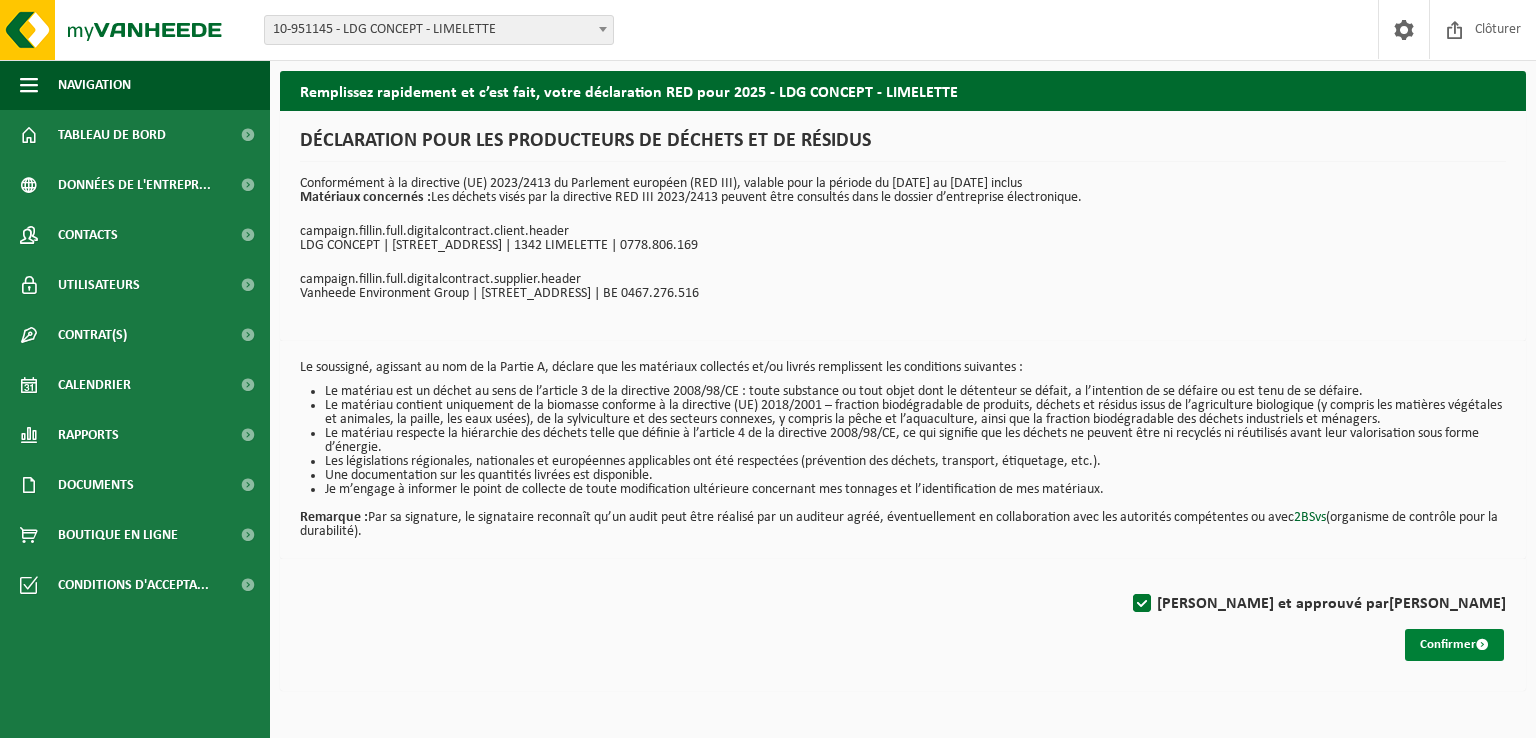 click on "Confirmer" at bounding box center [1454, 645] 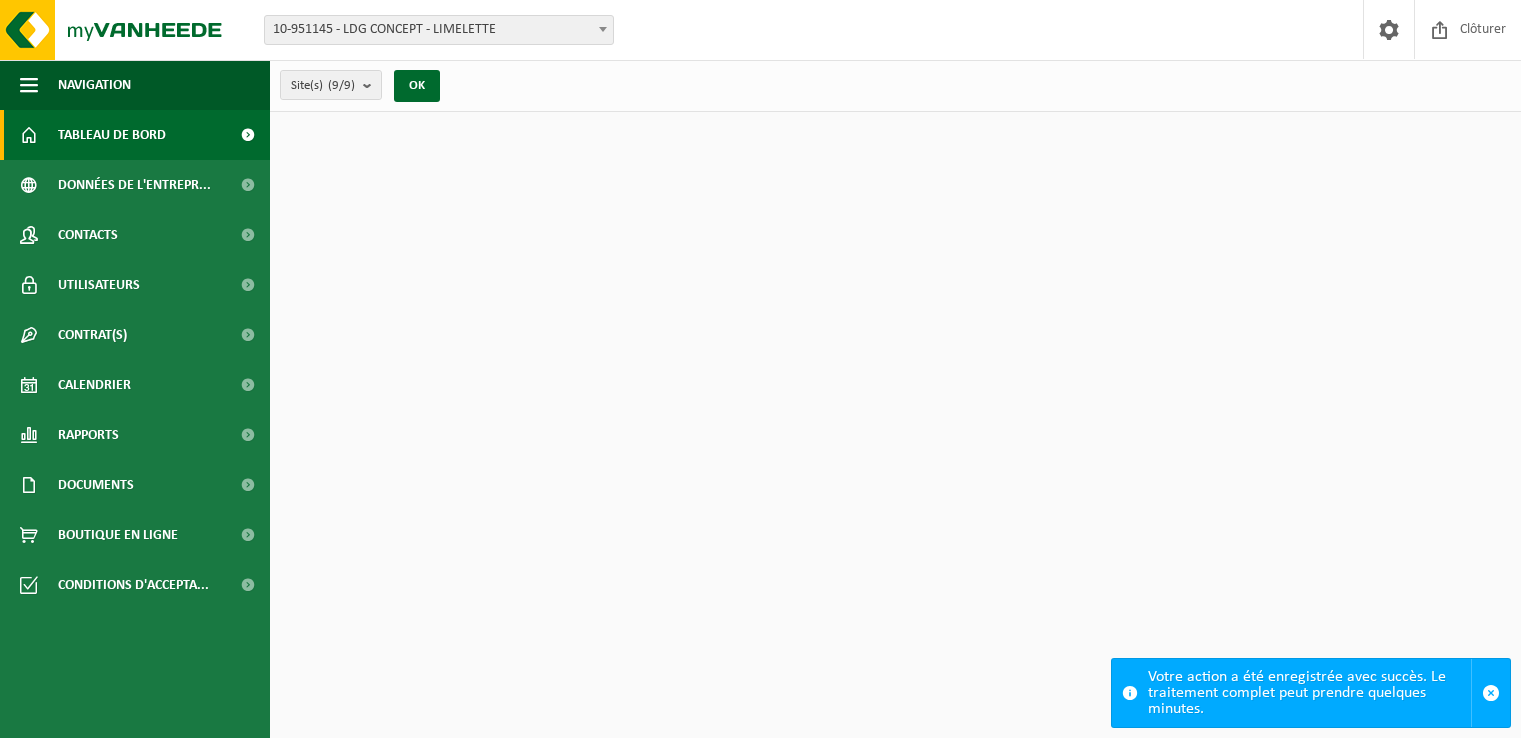 scroll, scrollTop: 0, scrollLeft: 0, axis: both 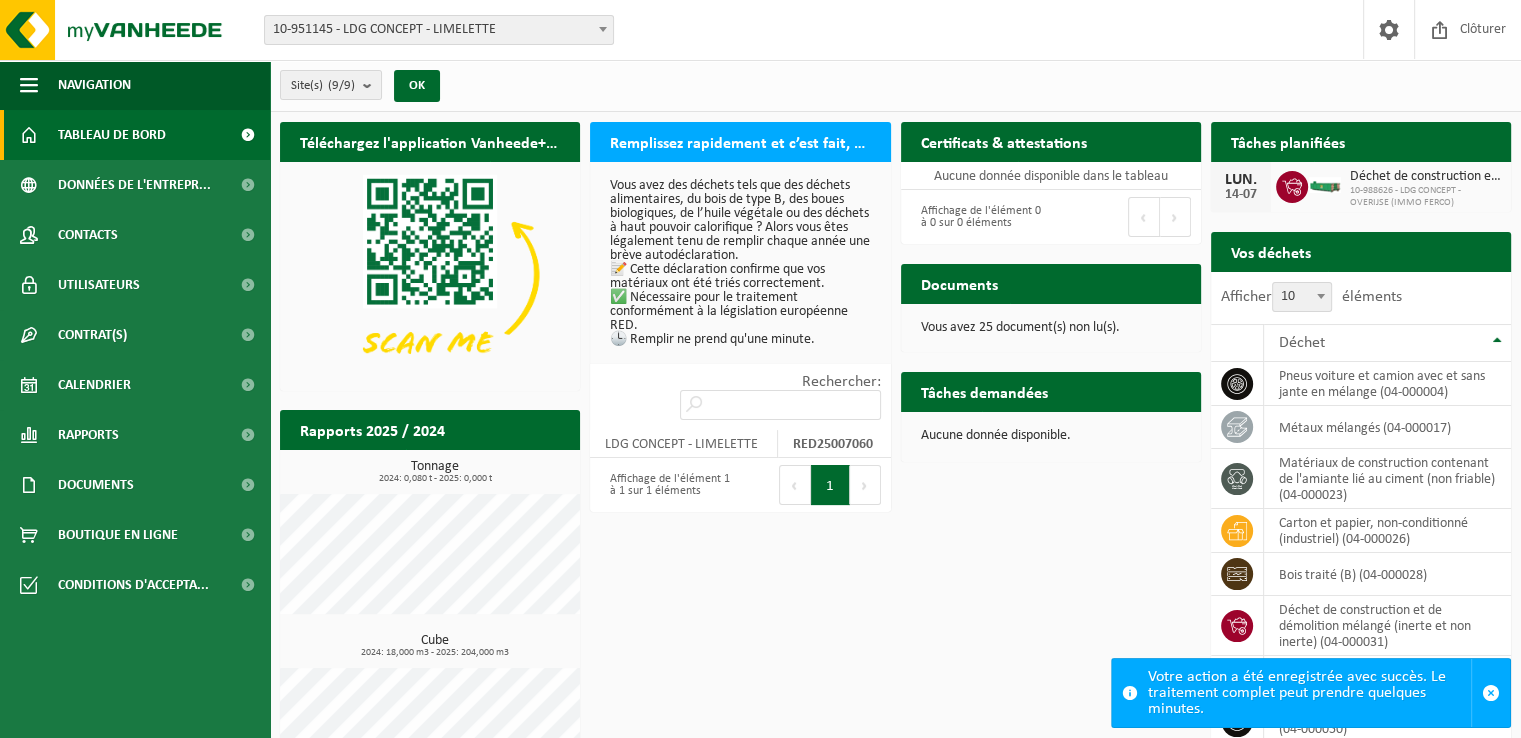 click on "Vous avez 25 document(s) non lu(s)." at bounding box center (1051, 328) 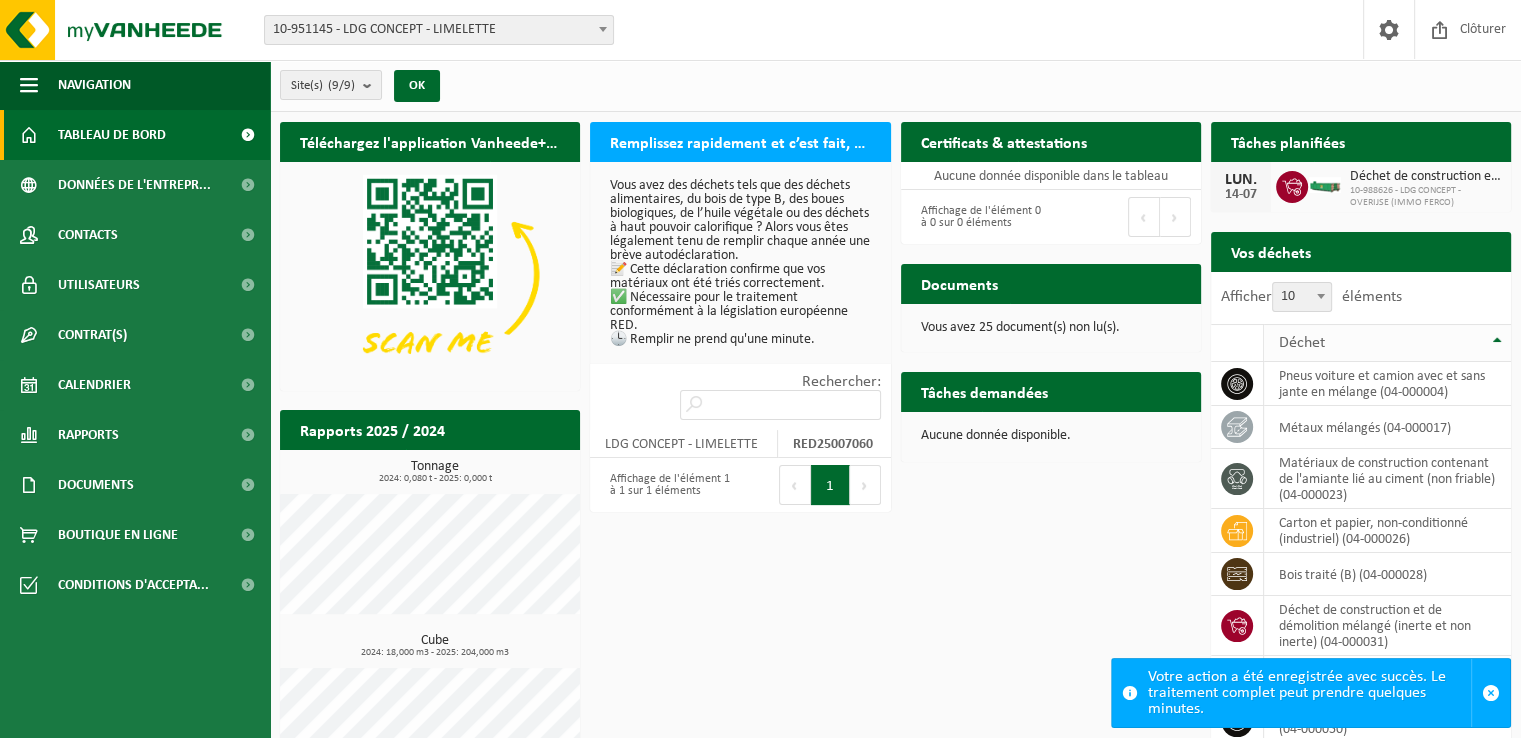 click on "Déchet" at bounding box center (1382, 343) 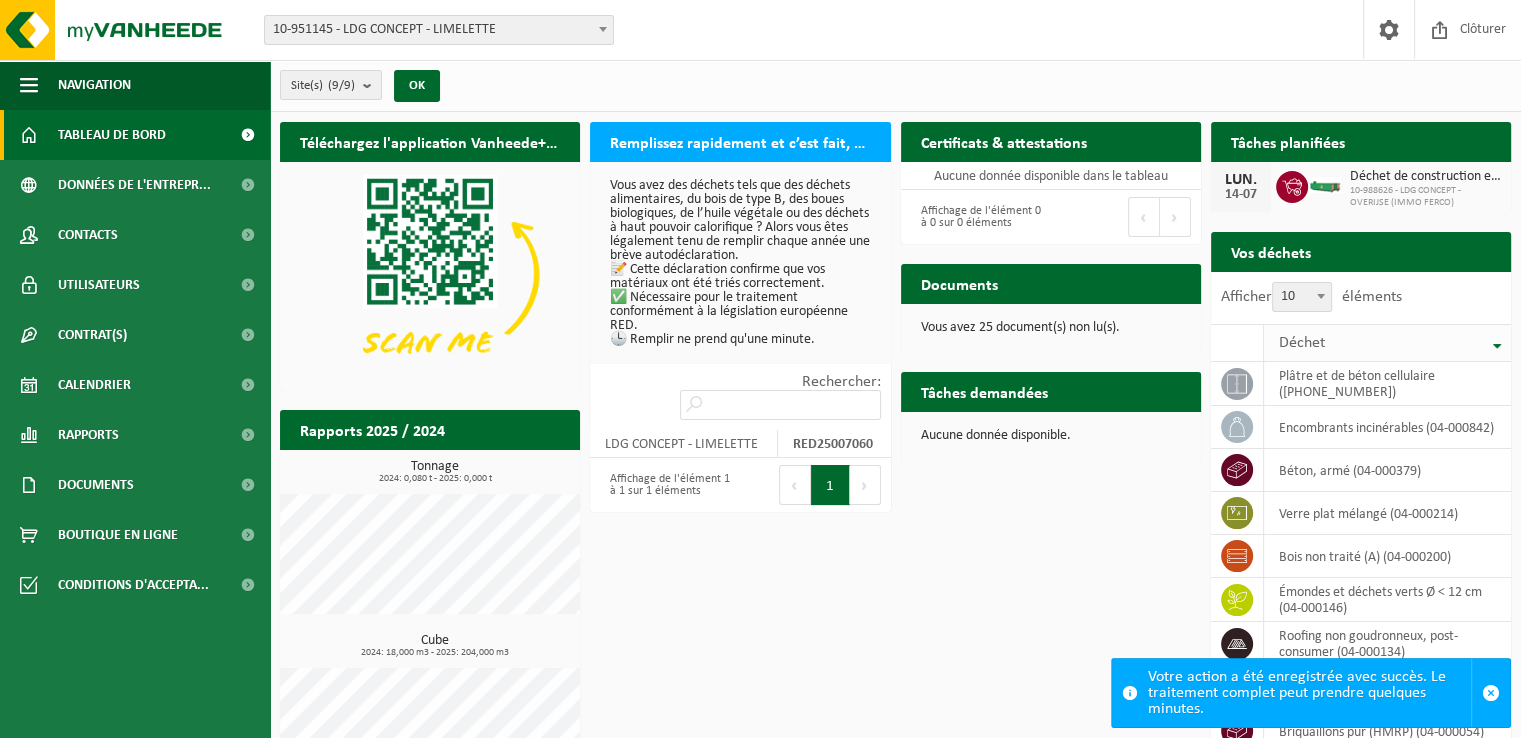 click on "Déchet" at bounding box center (1382, 343) 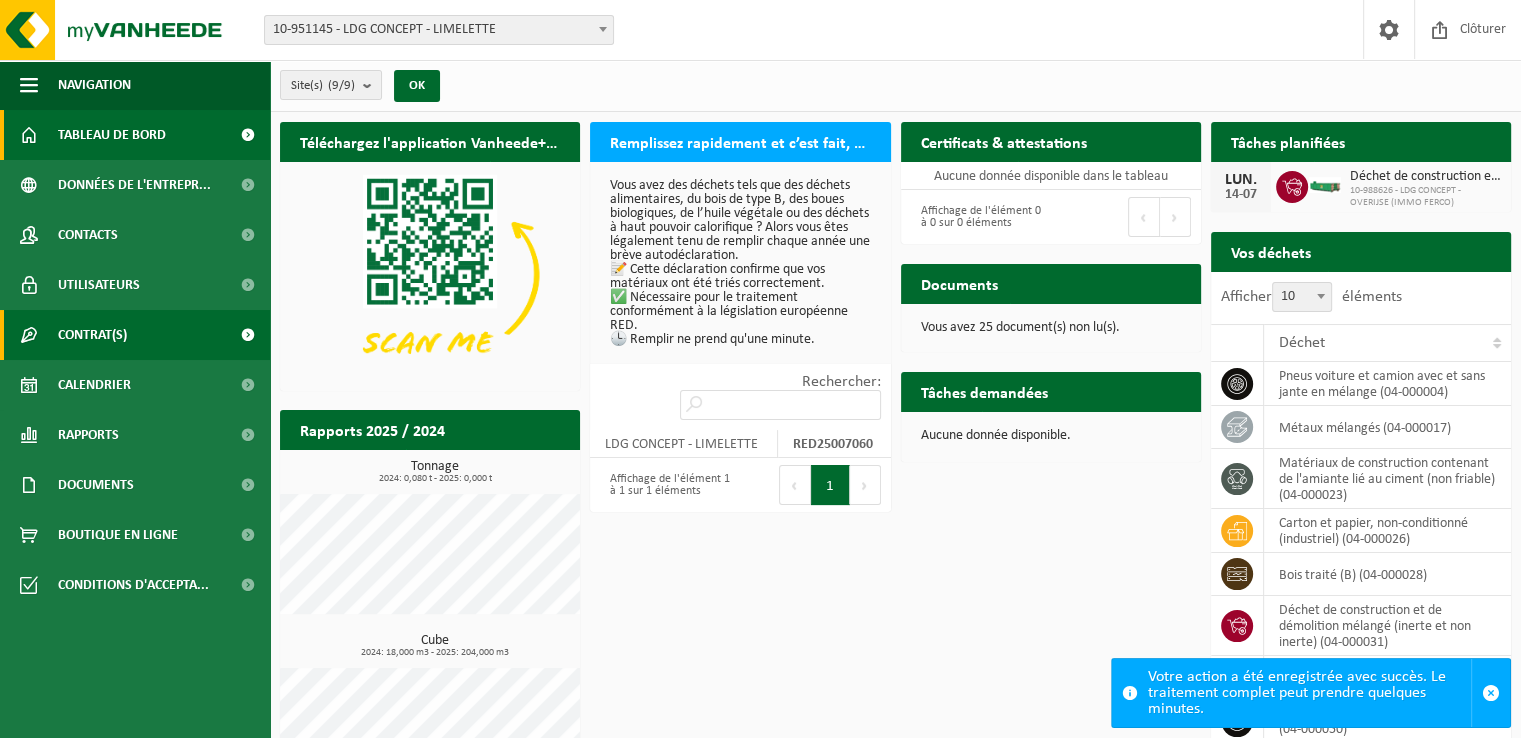 click on "Contrat(s)" at bounding box center (135, 335) 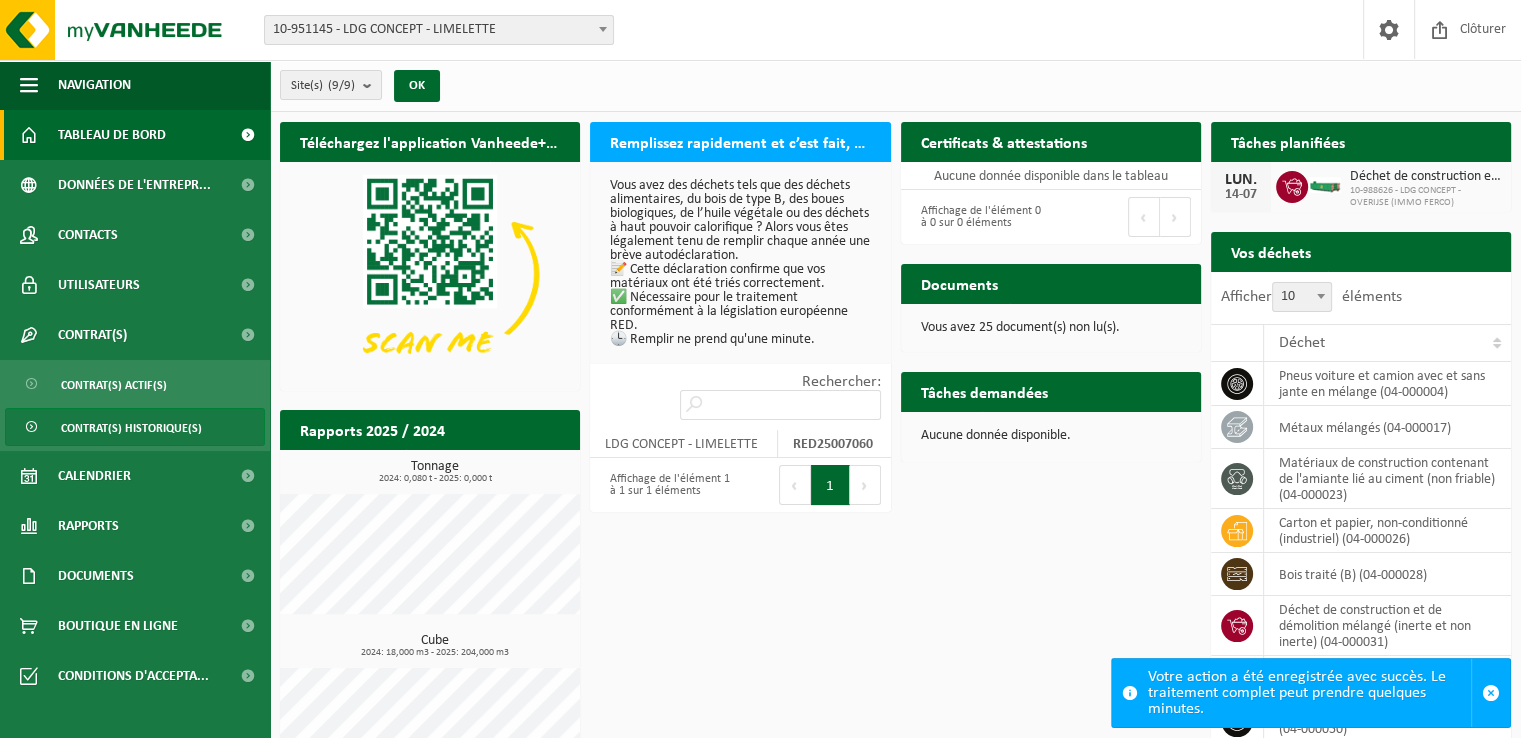 click on "Contrat(s) historique(s)" at bounding box center [131, 428] 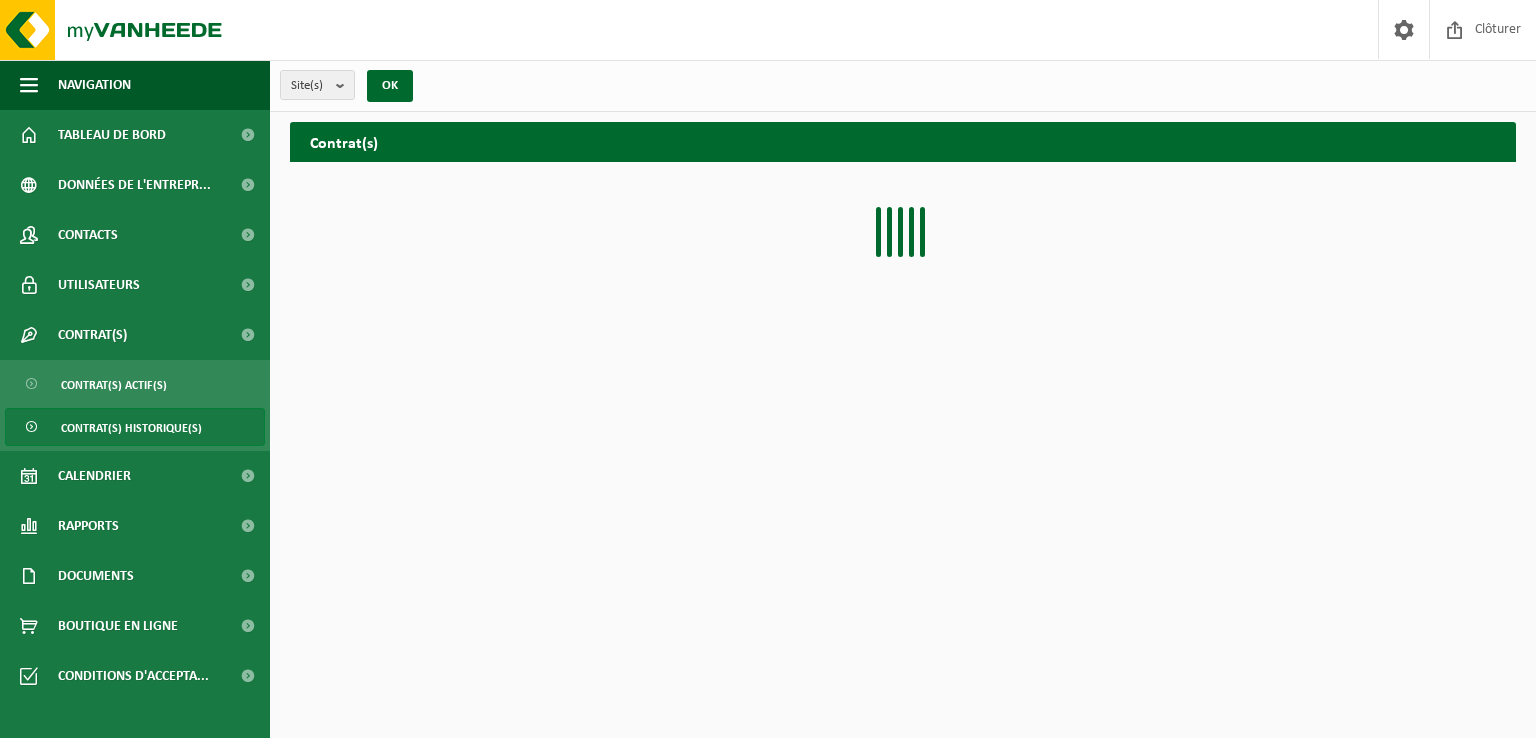 scroll, scrollTop: 0, scrollLeft: 0, axis: both 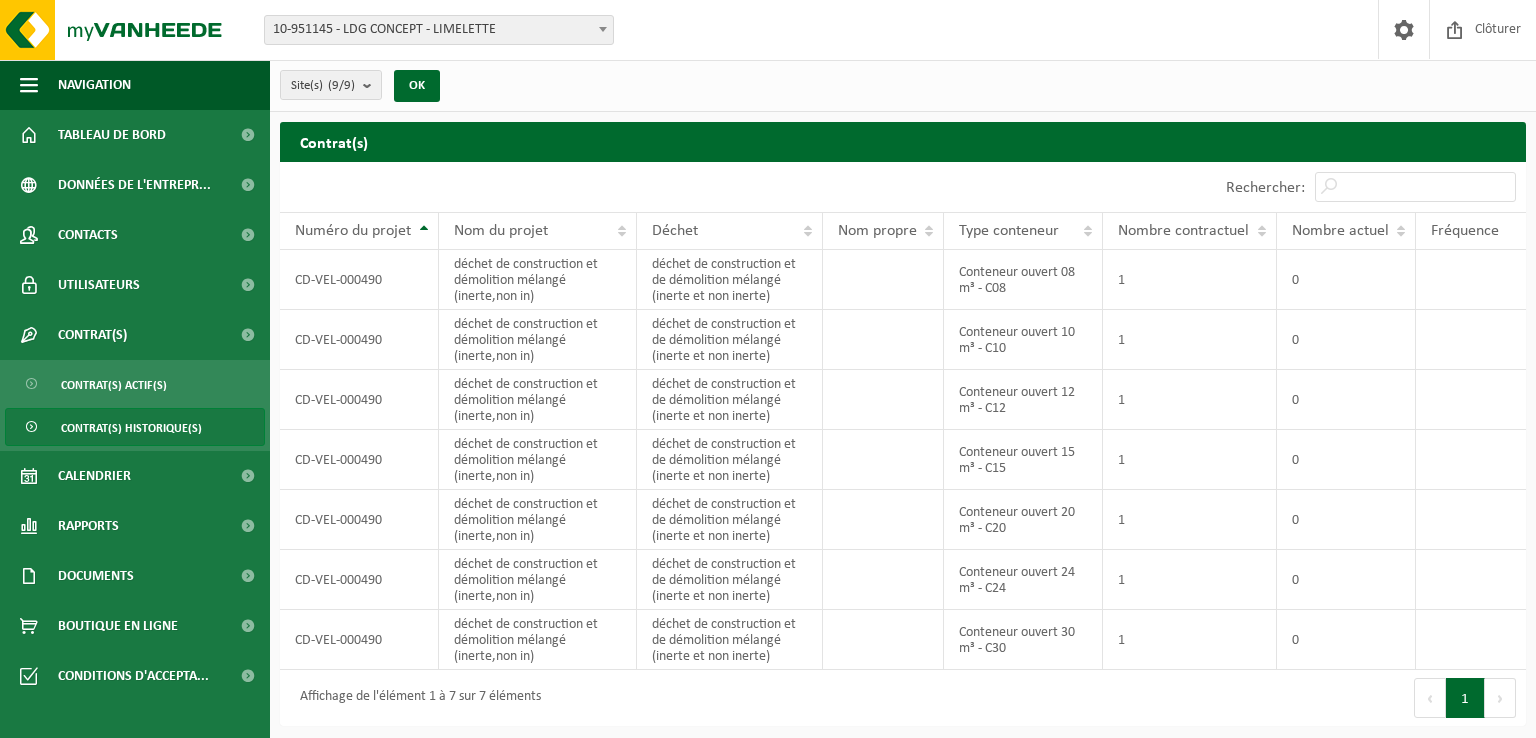 click on "Suivant" at bounding box center [1500, 698] 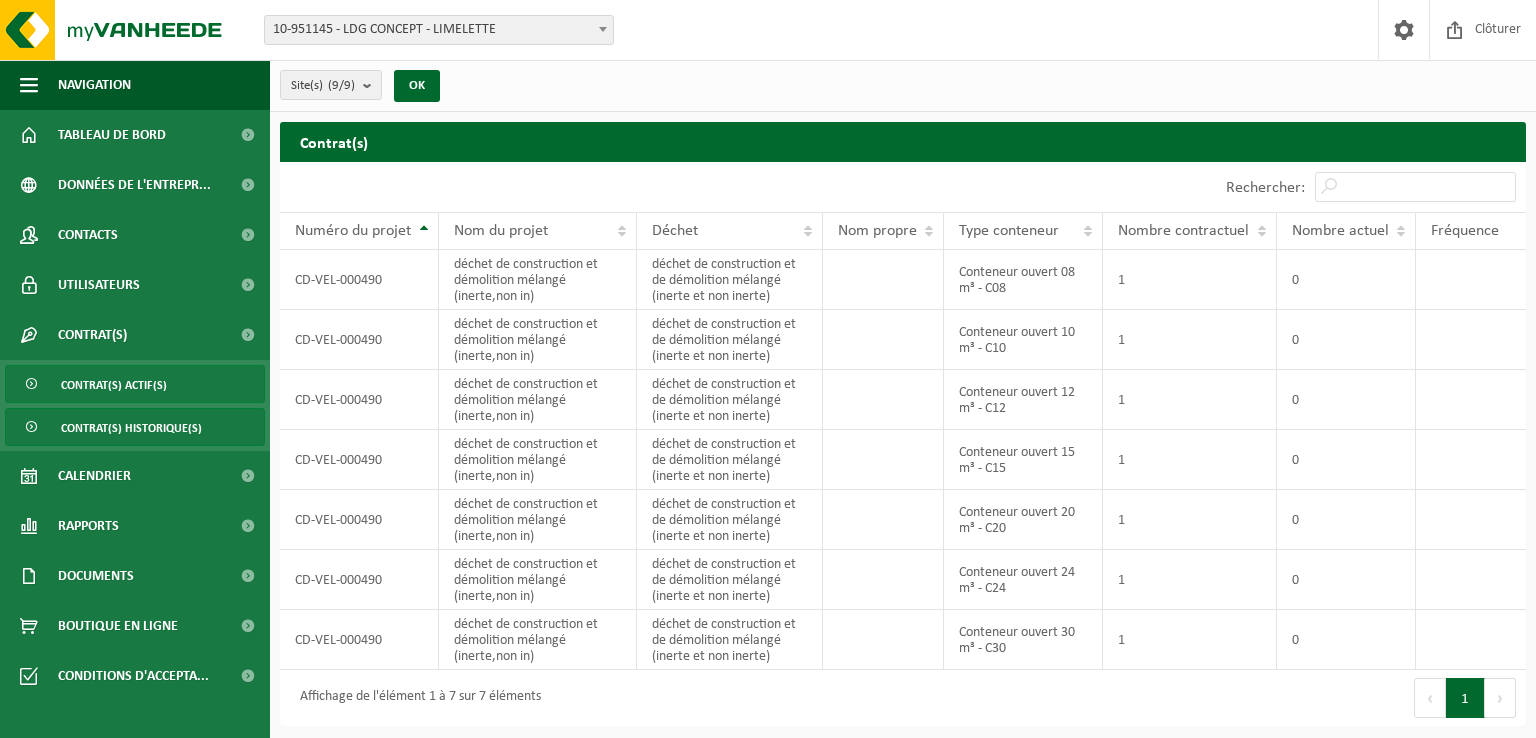 click on "Contrat(s) actif(s)" at bounding box center [135, 384] 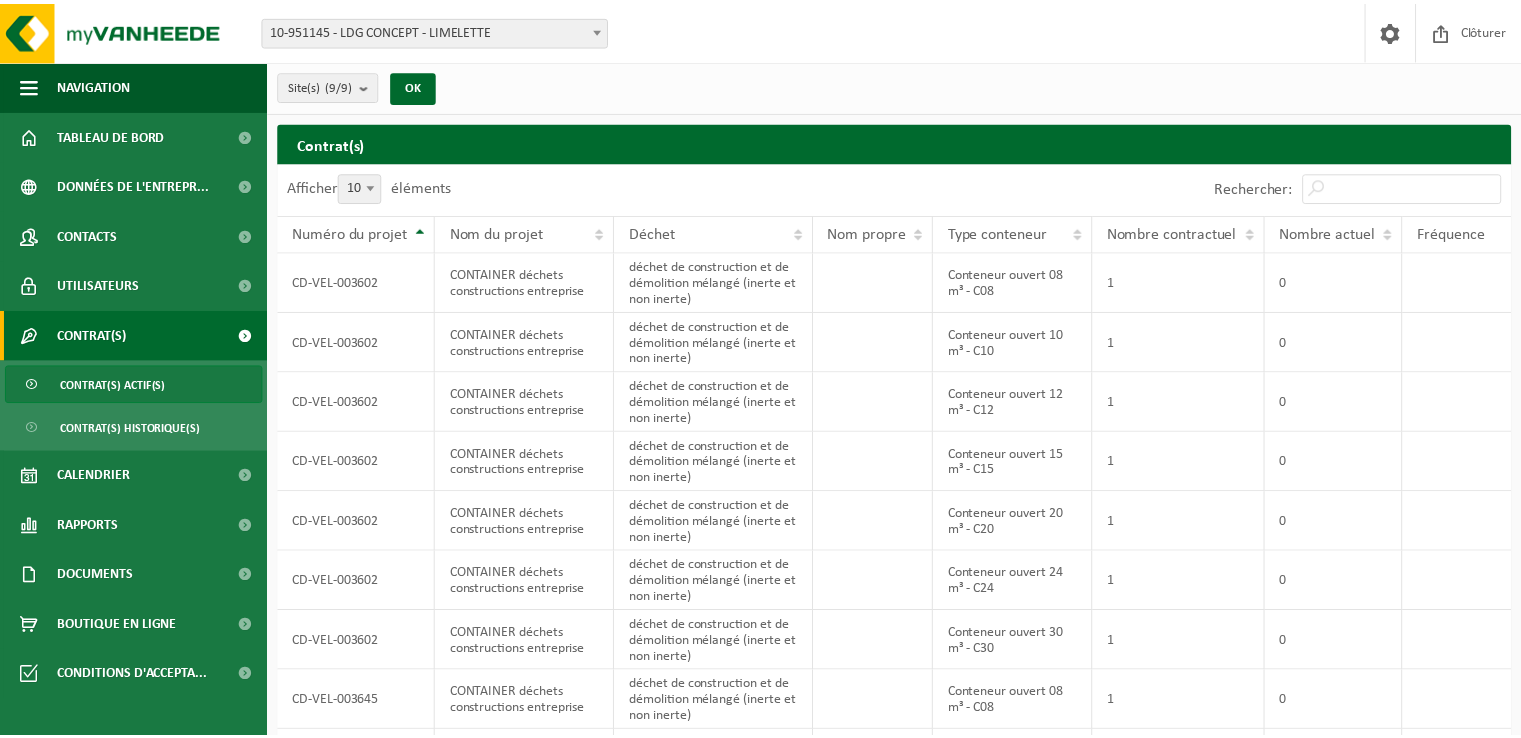 scroll, scrollTop: 0, scrollLeft: 0, axis: both 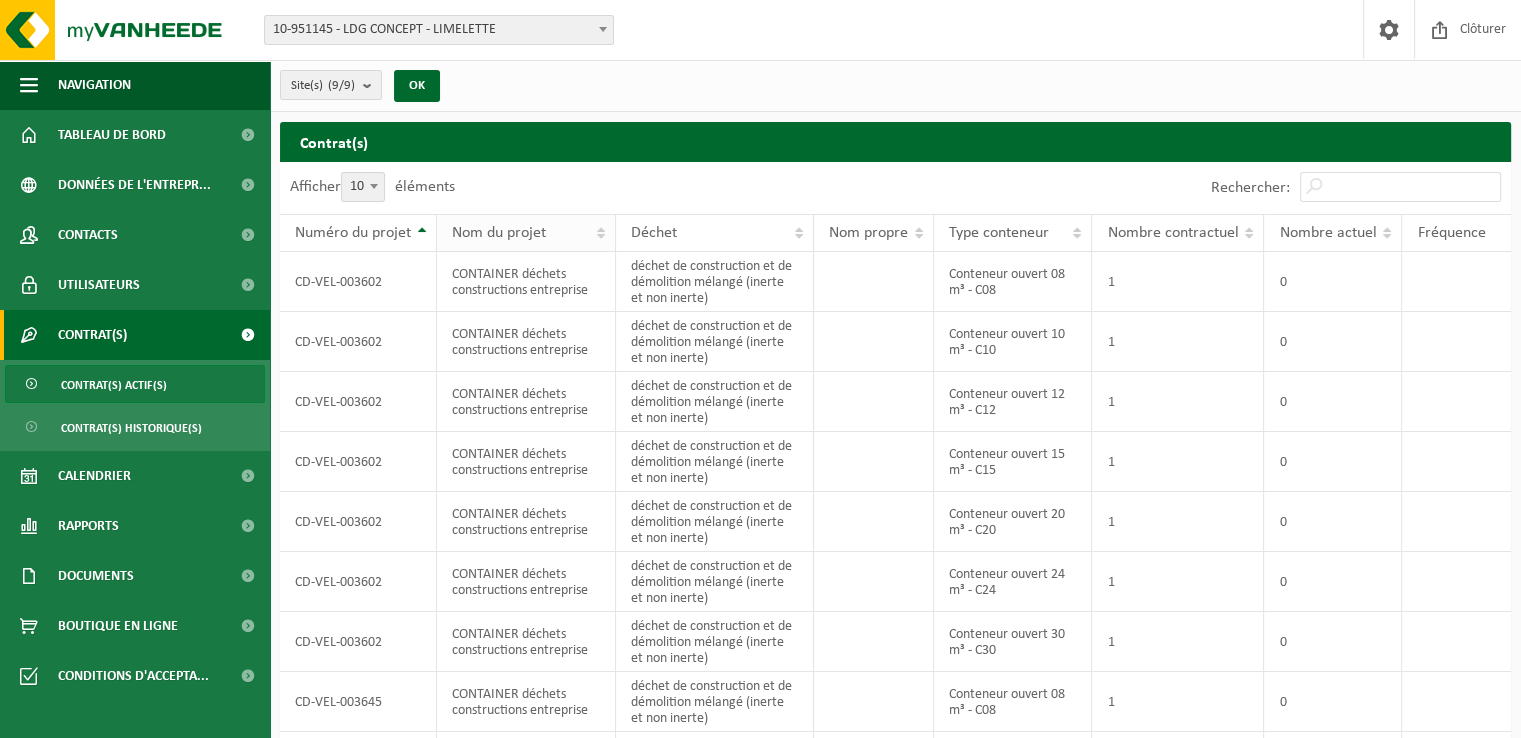 click on "Nom du projet" at bounding box center [526, 233] 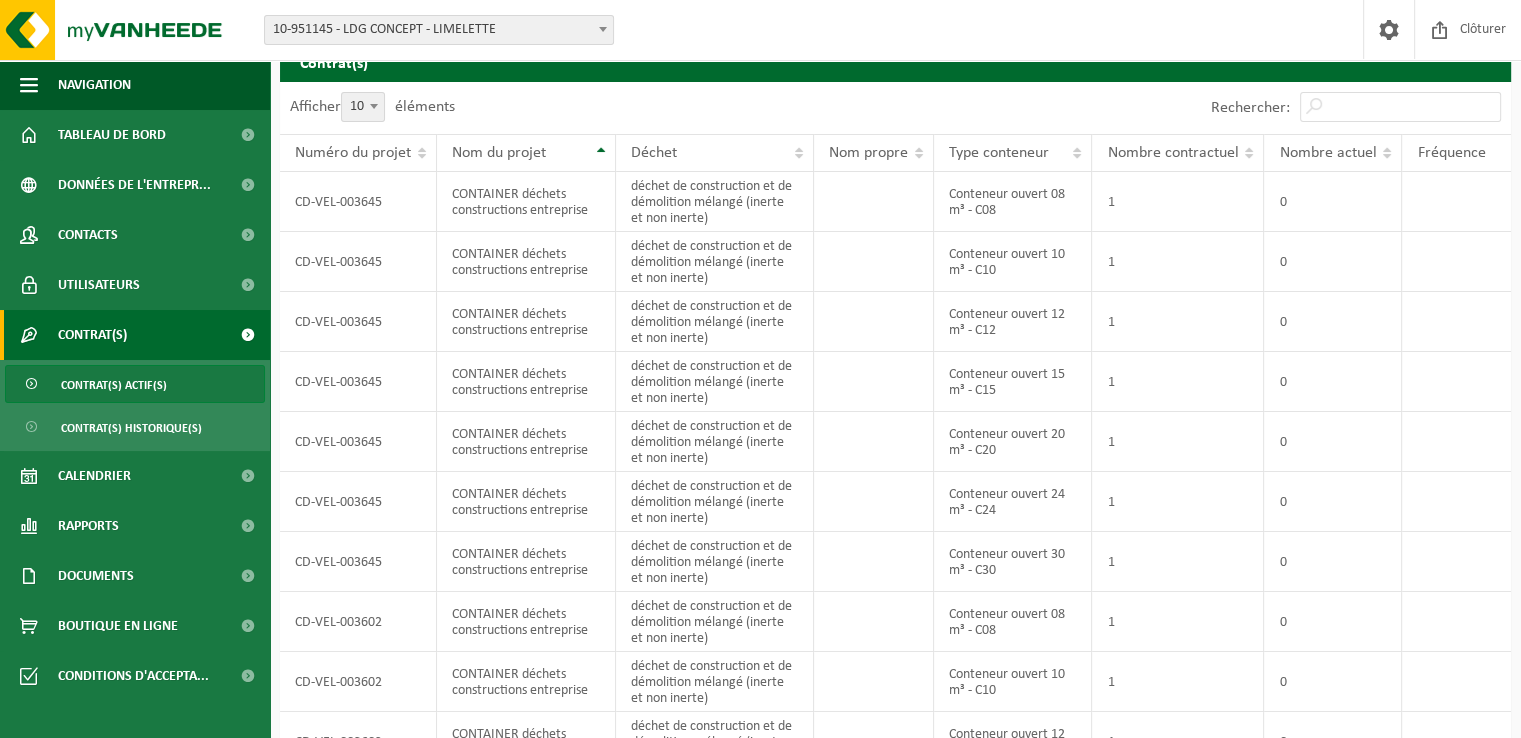 scroll, scrollTop: 176, scrollLeft: 0, axis: vertical 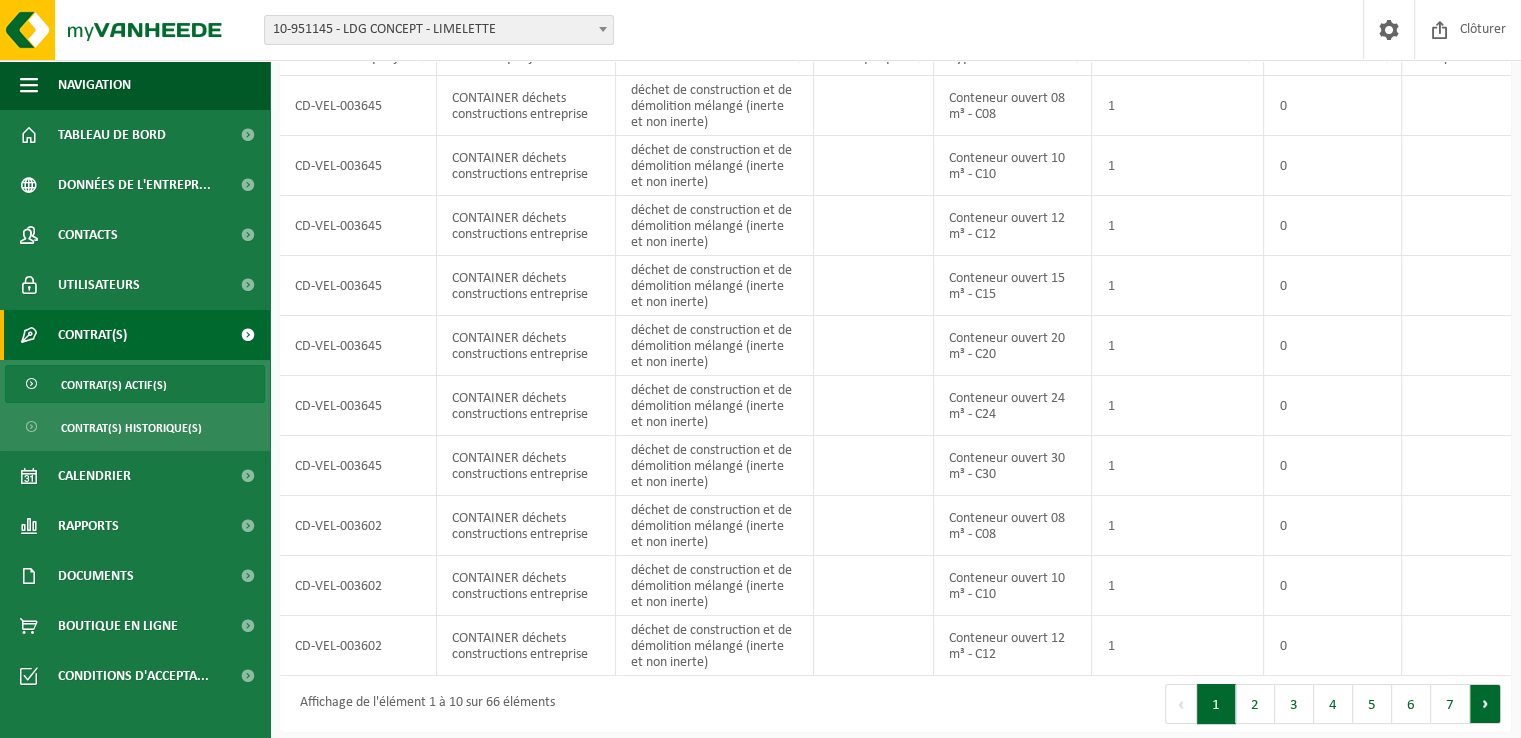 click on "Suivant" at bounding box center [1485, 704] 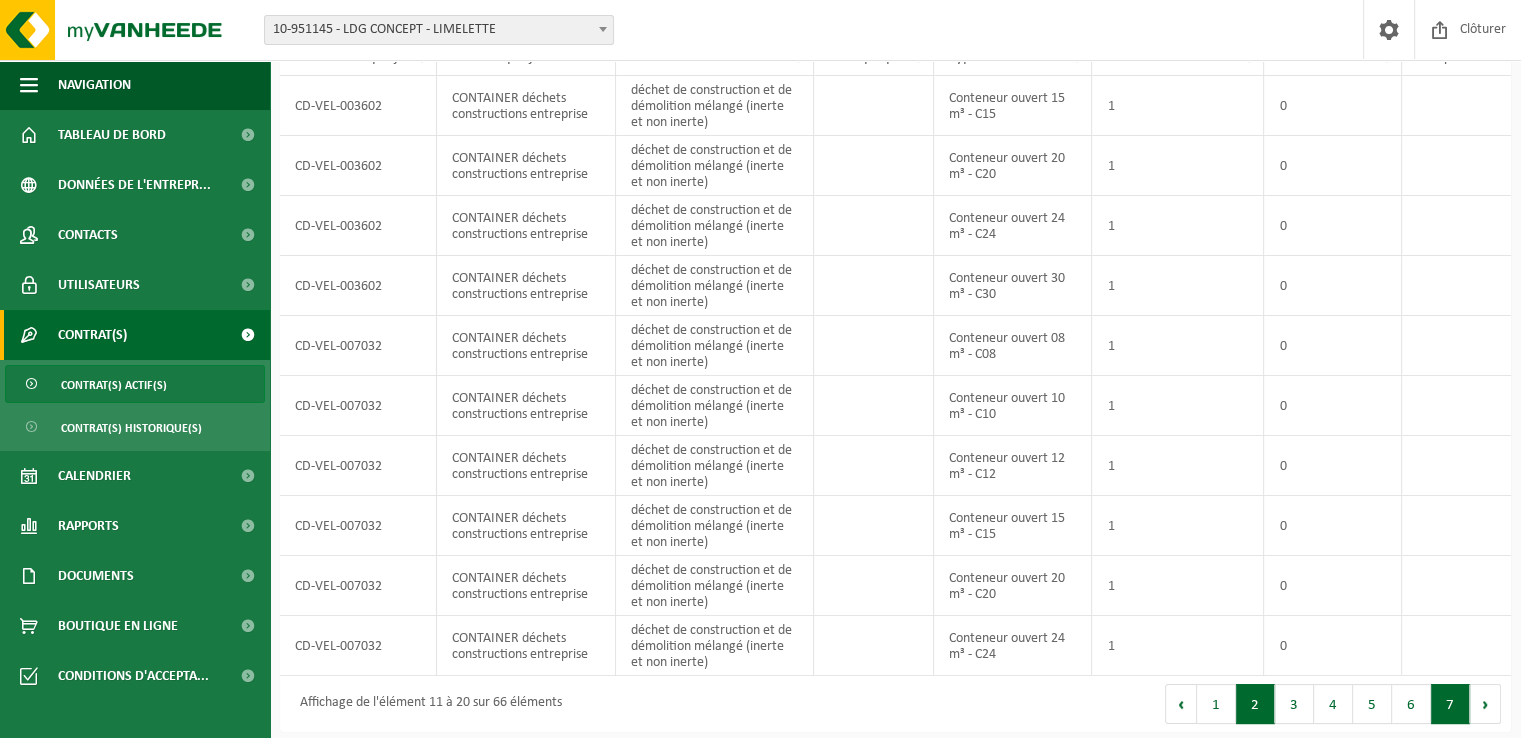 click on "7" at bounding box center (1450, 704) 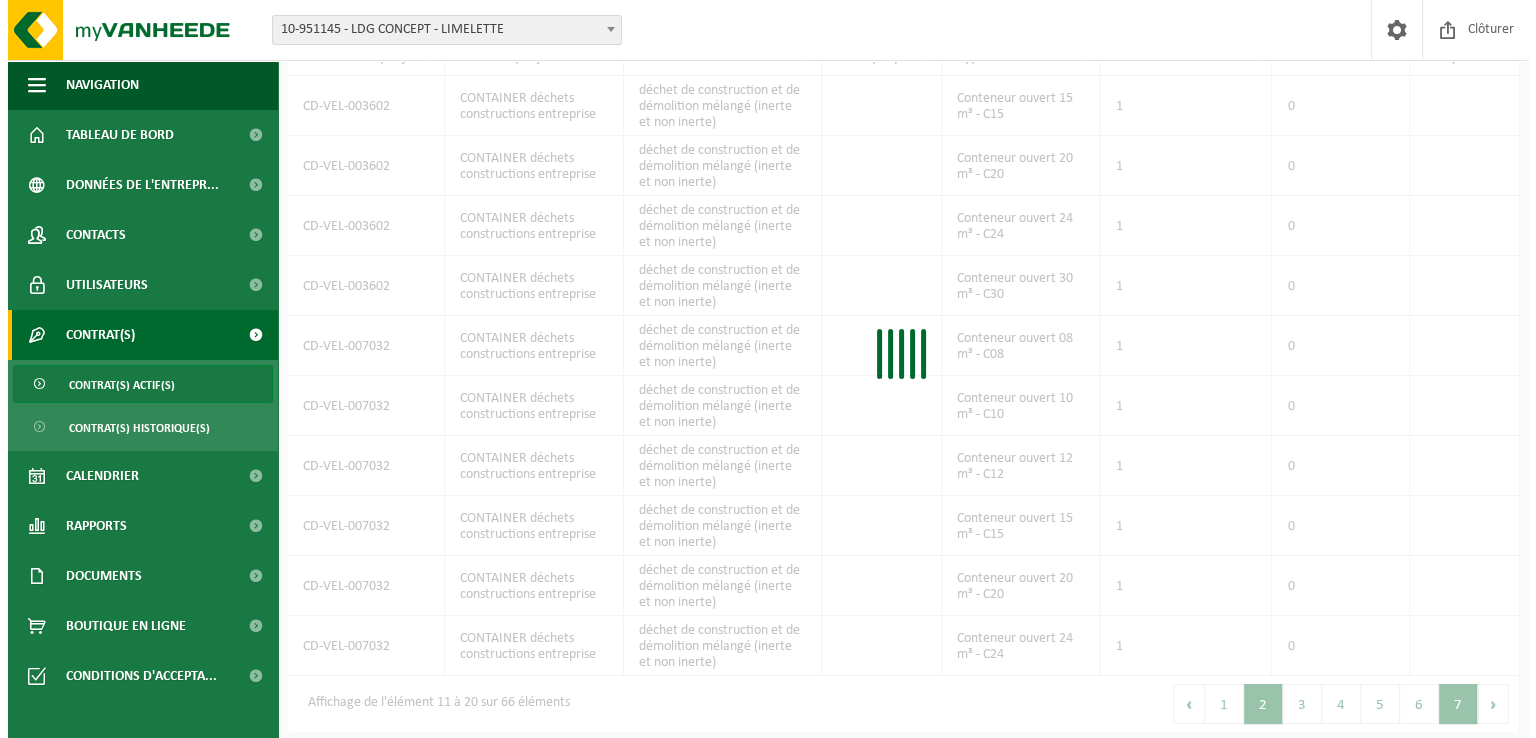 scroll, scrollTop: 0, scrollLeft: 0, axis: both 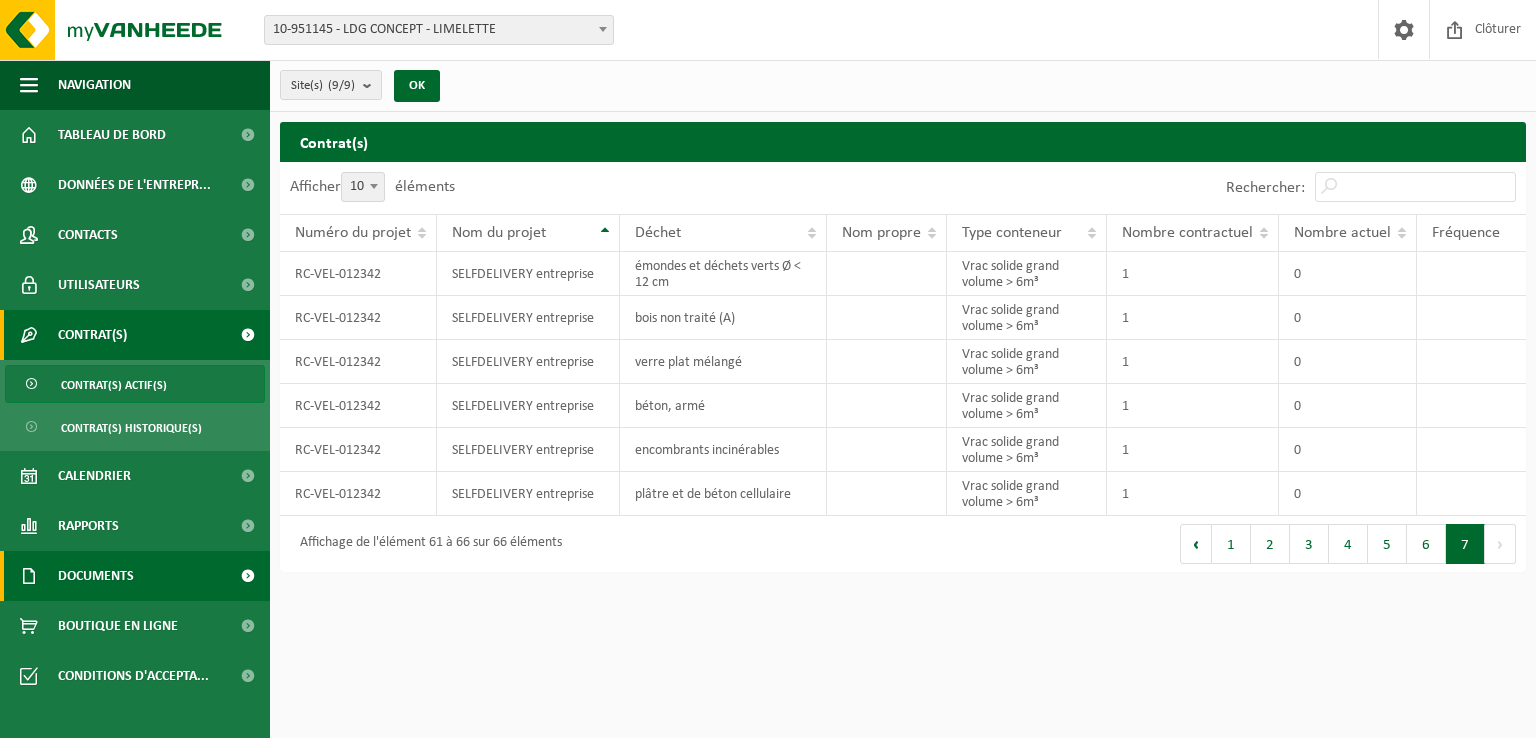 click on "Documents" at bounding box center (135, 576) 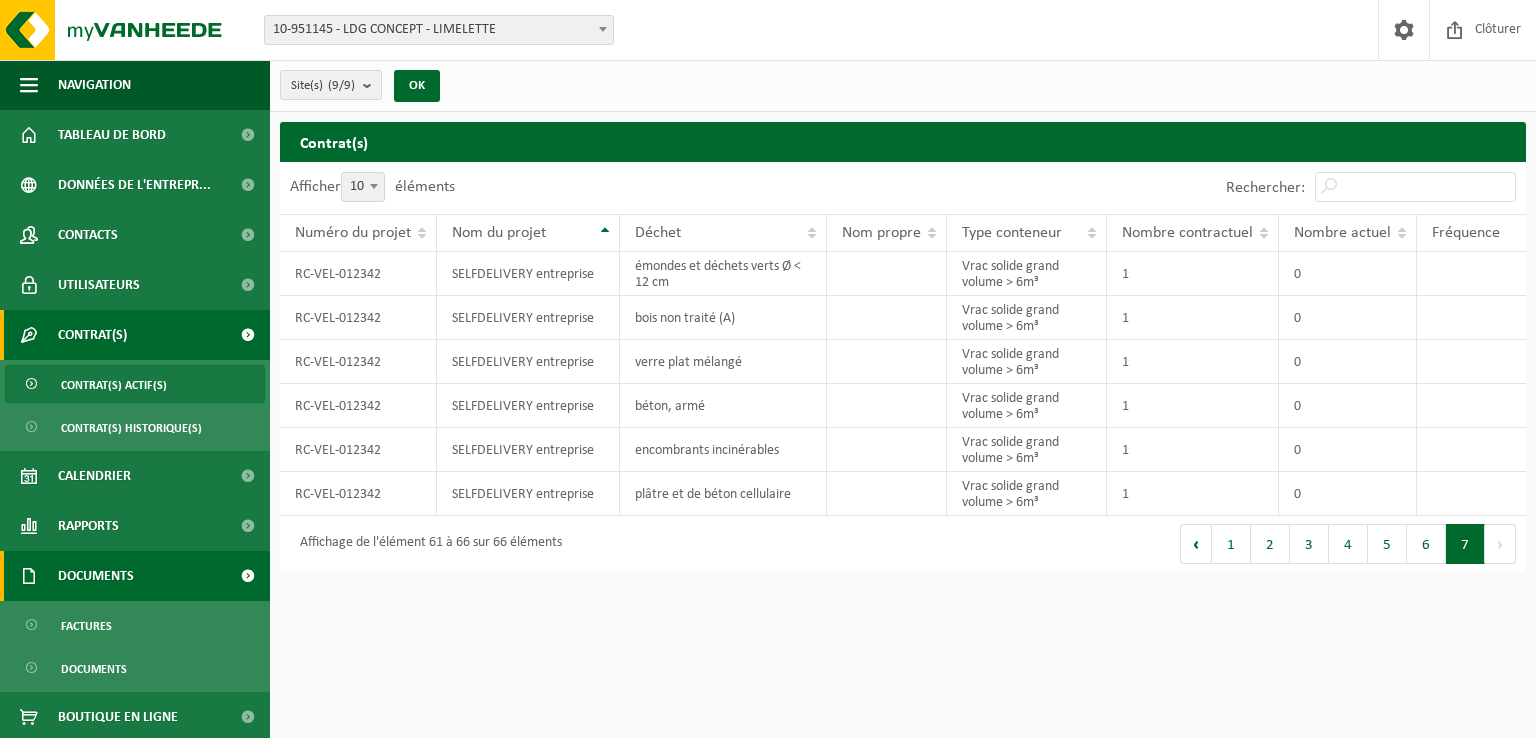 click at bounding box center [247, 576] 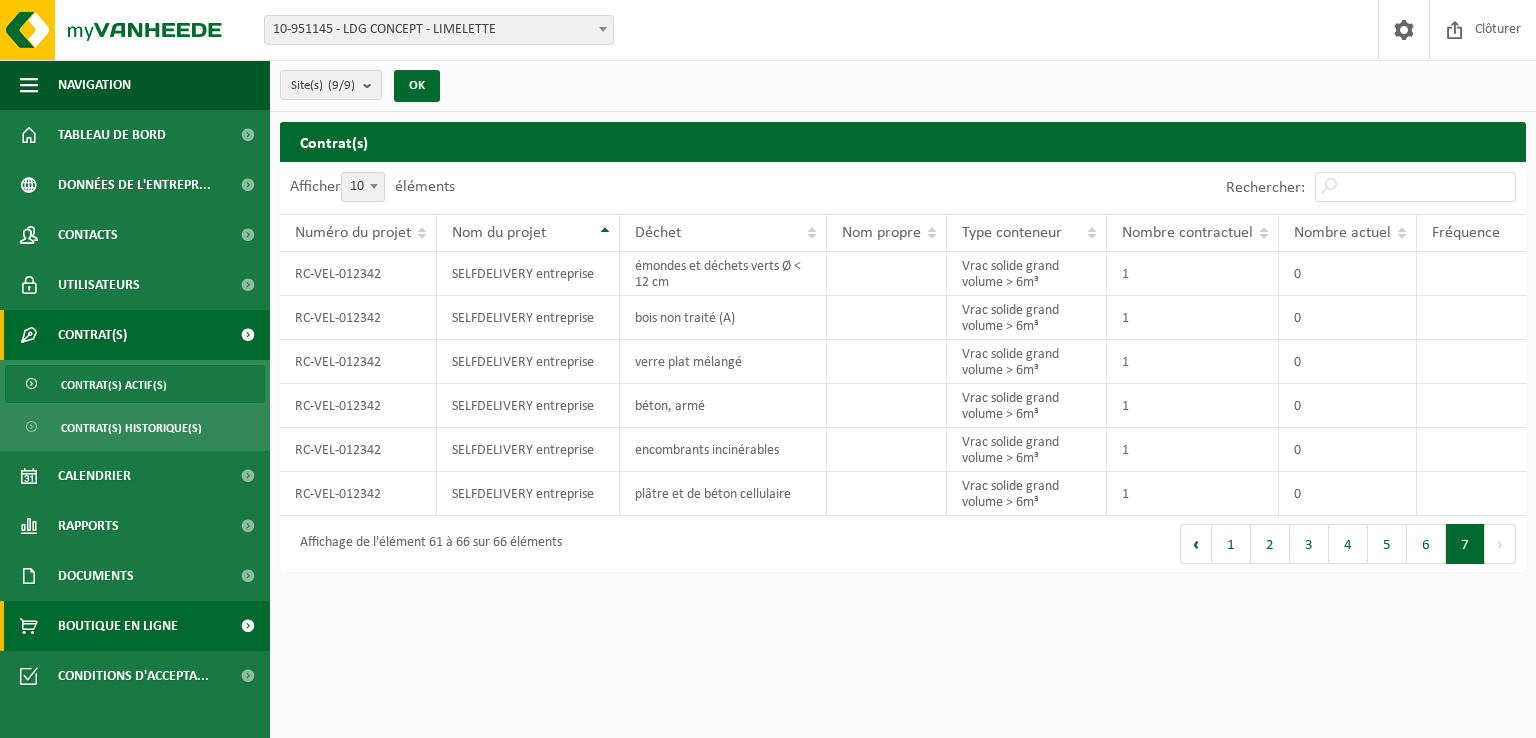 click on "Boutique en ligne" at bounding box center (118, 626) 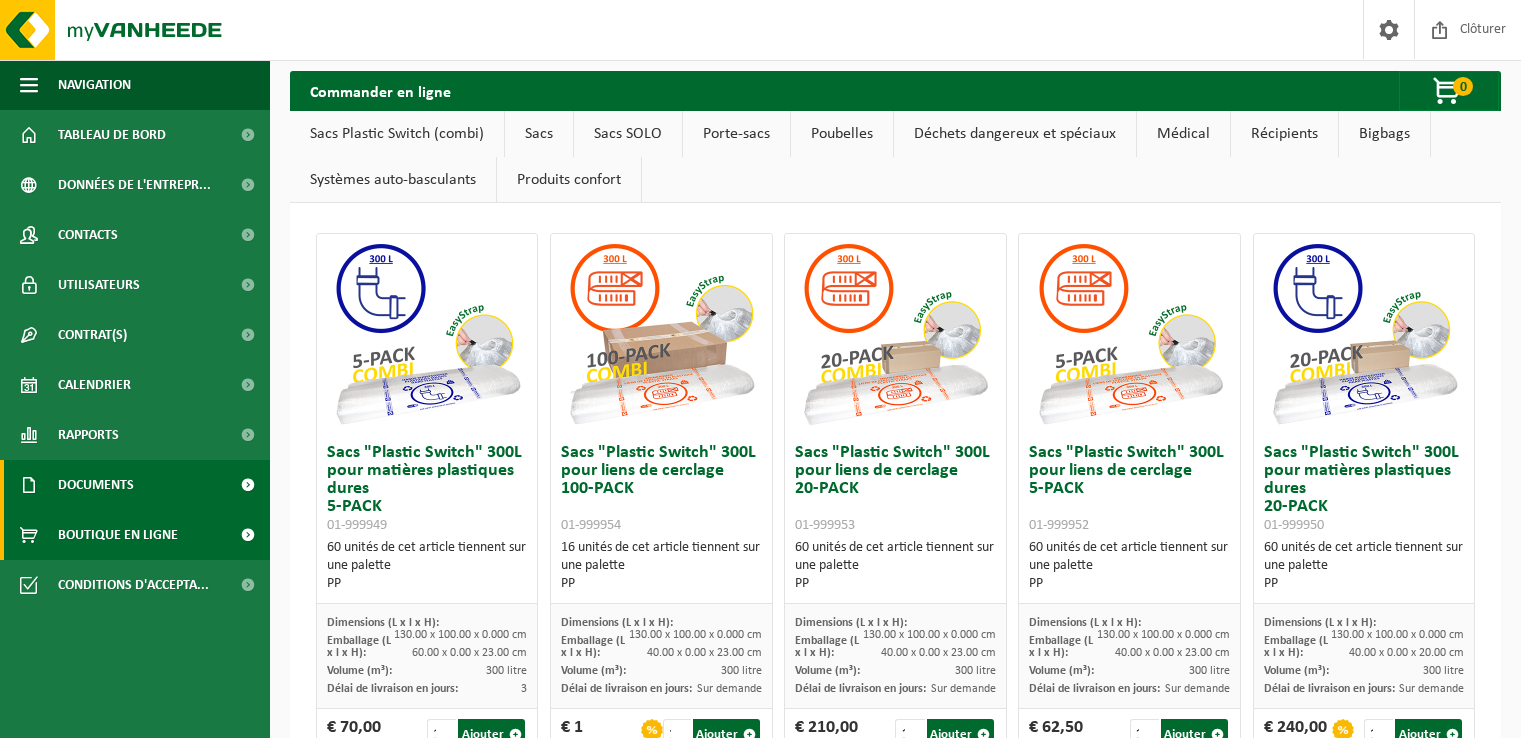 scroll, scrollTop: 0, scrollLeft: 0, axis: both 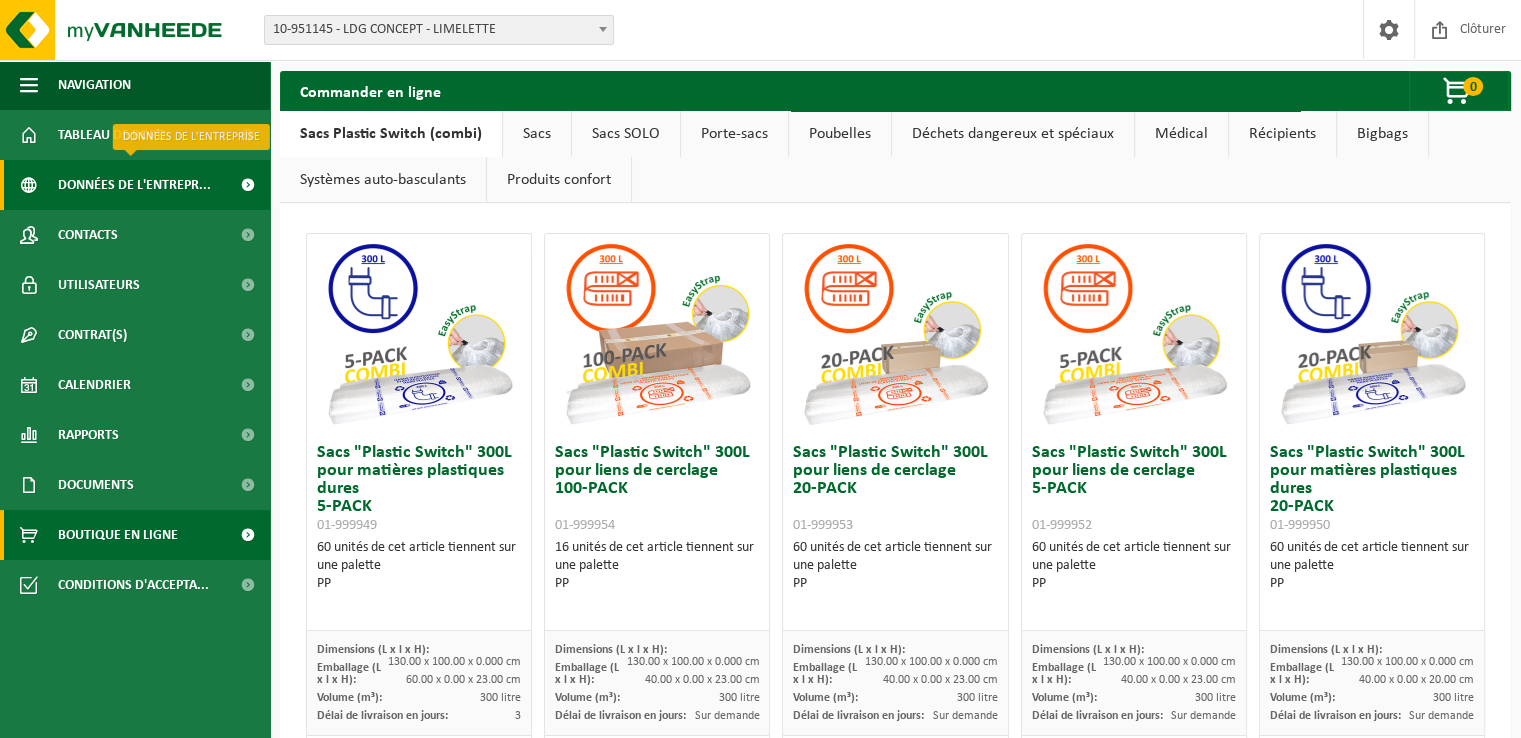 click on "Données de l'entrepr..." at bounding box center (134, 185) 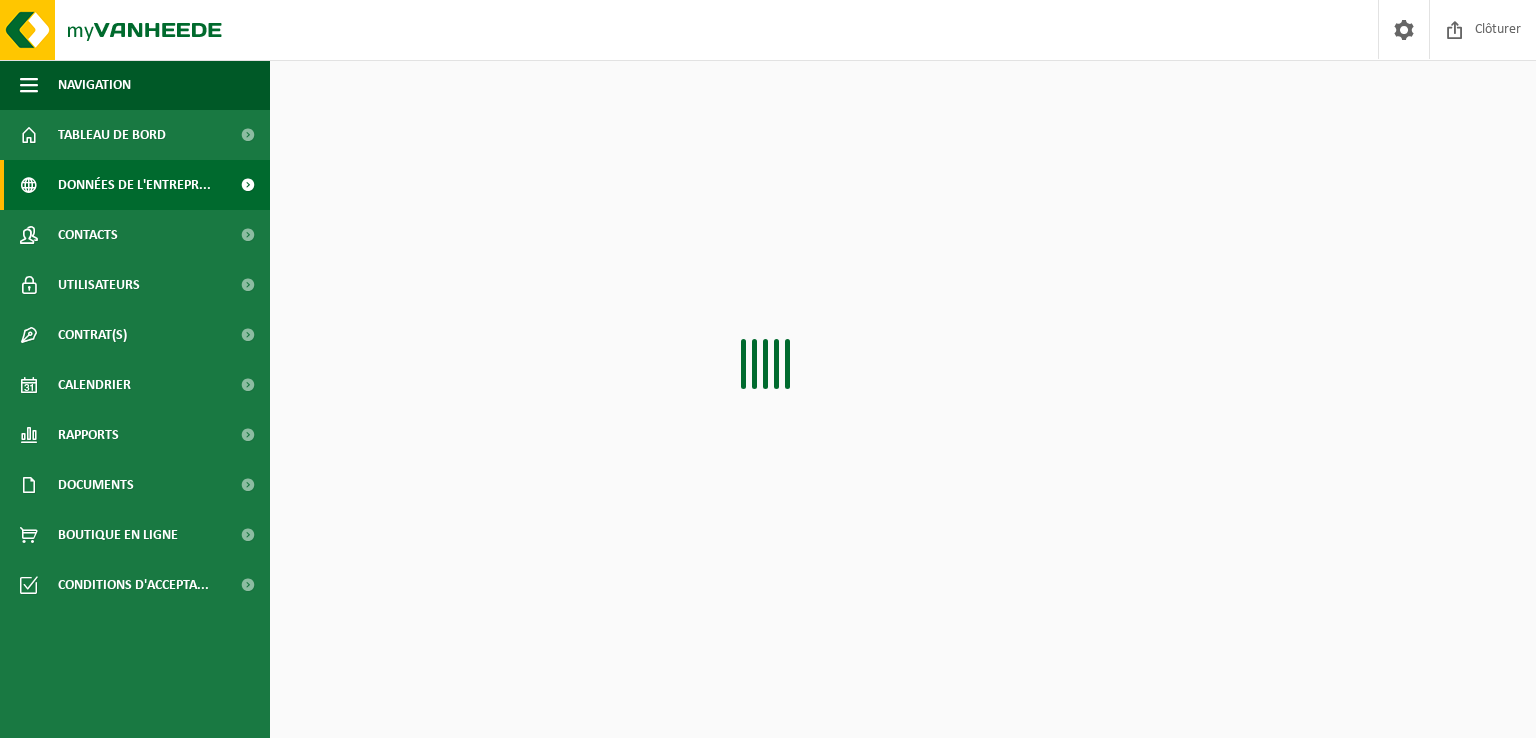 scroll, scrollTop: 0, scrollLeft: 0, axis: both 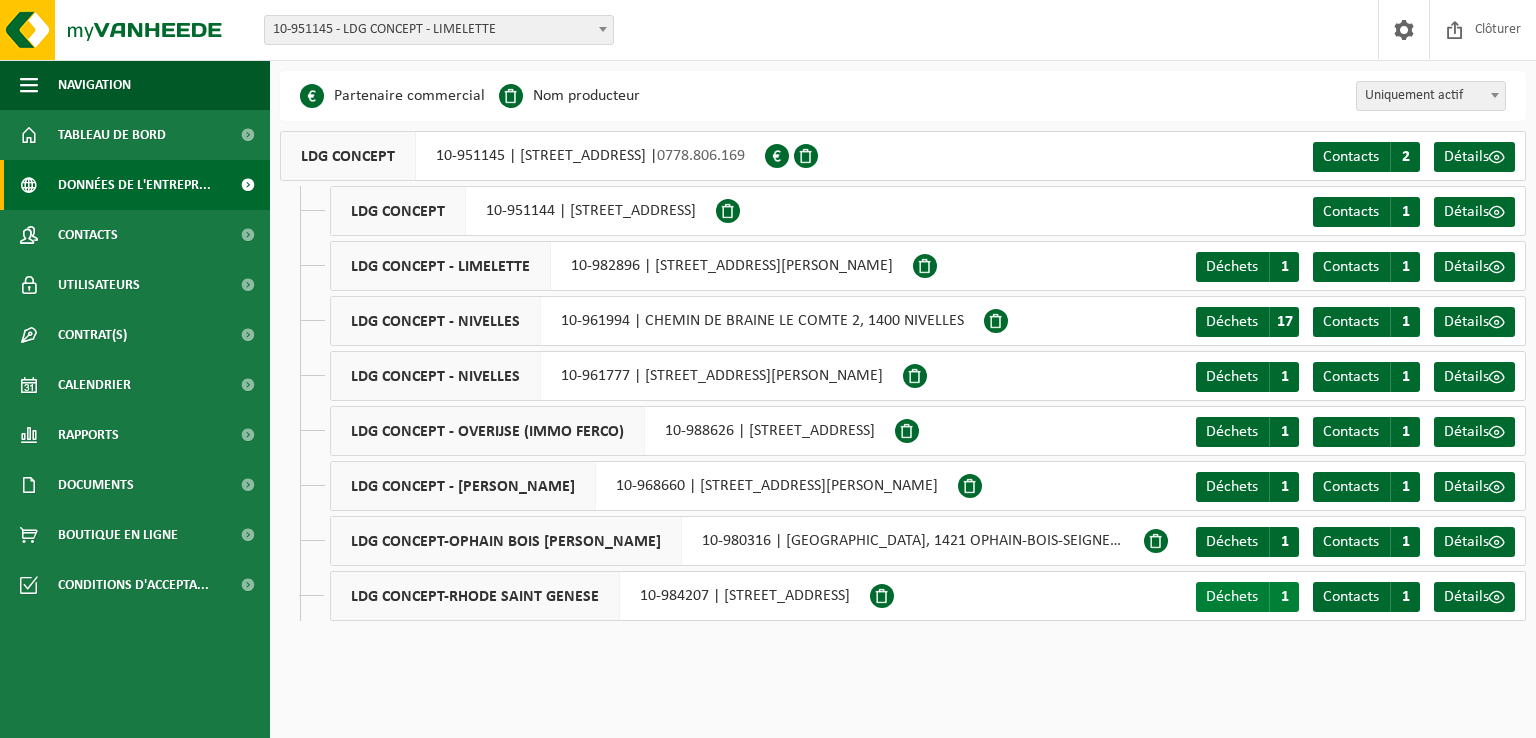 click on "1" at bounding box center (1284, 597) 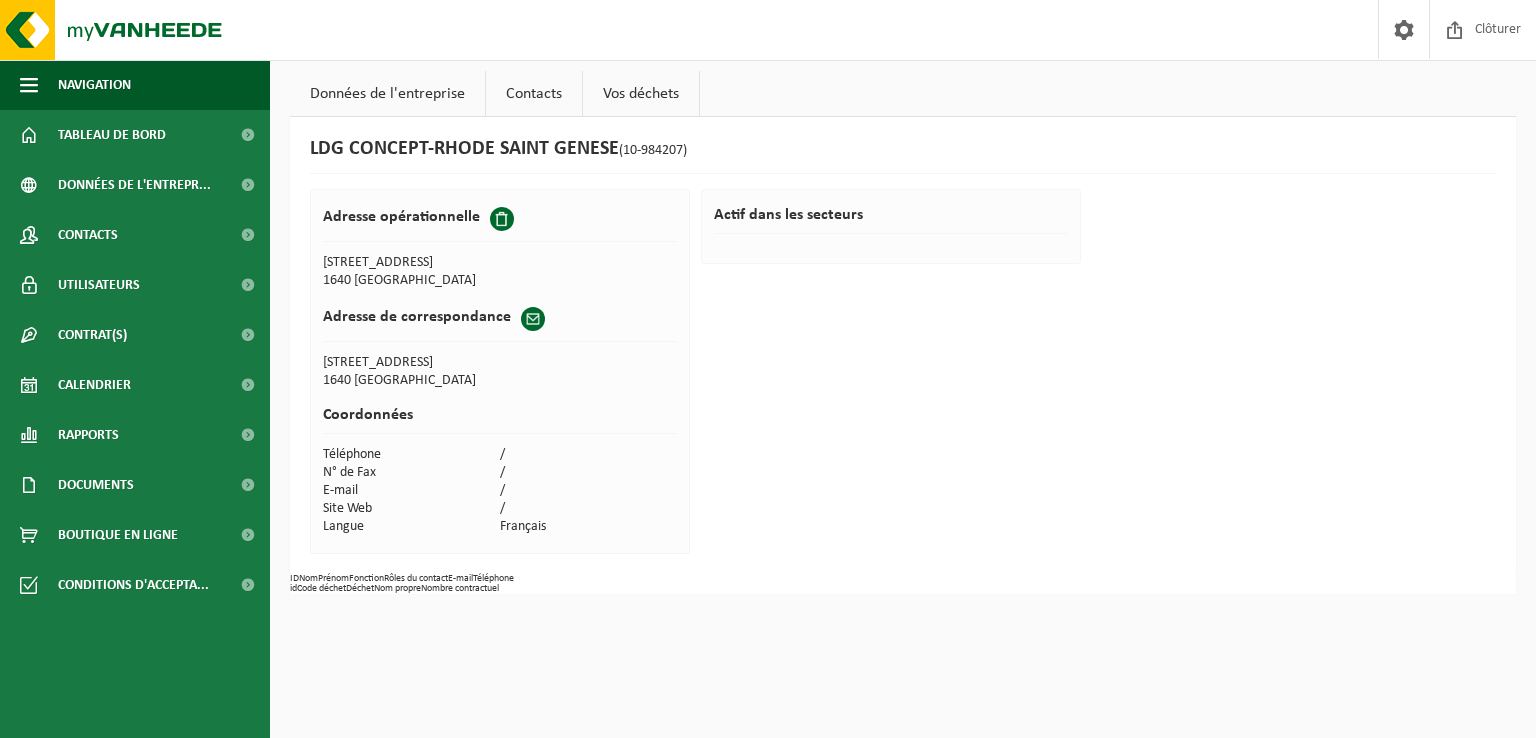 scroll, scrollTop: 0, scrollLeft: 0, axis: both 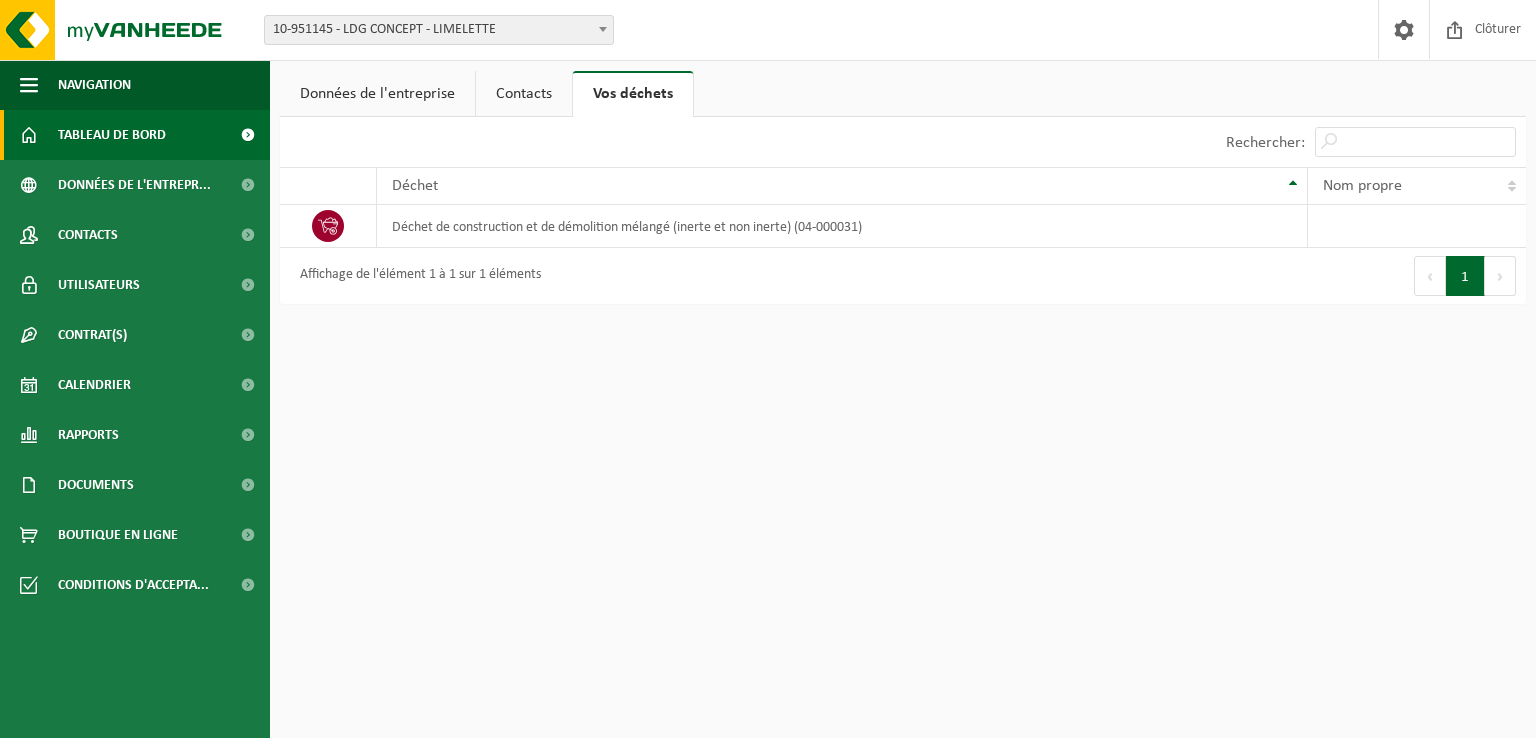 click on "Tableau de bord" at bounding box center [112, 135] 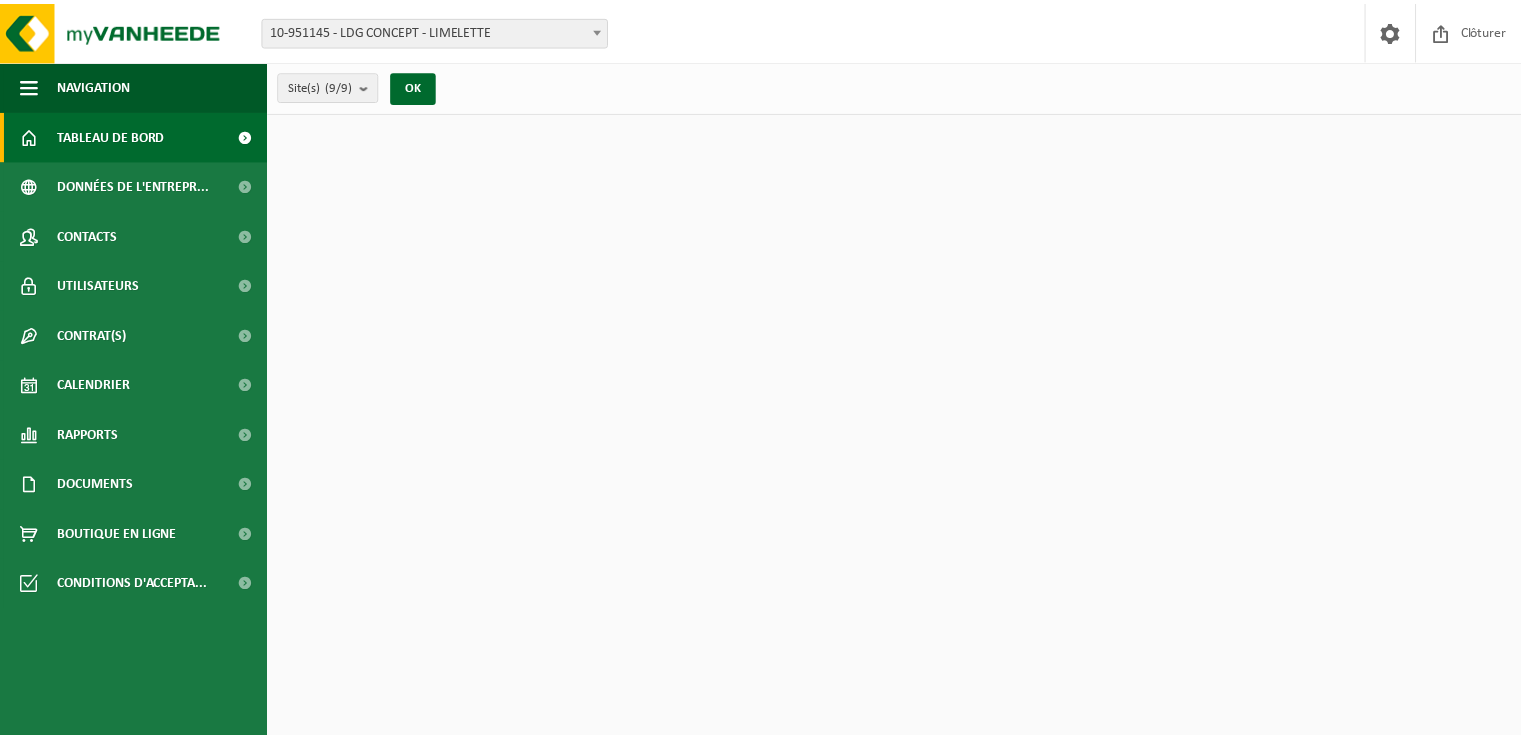 scroll, scrollTop: 0, scrollLeft: 0, axis: both 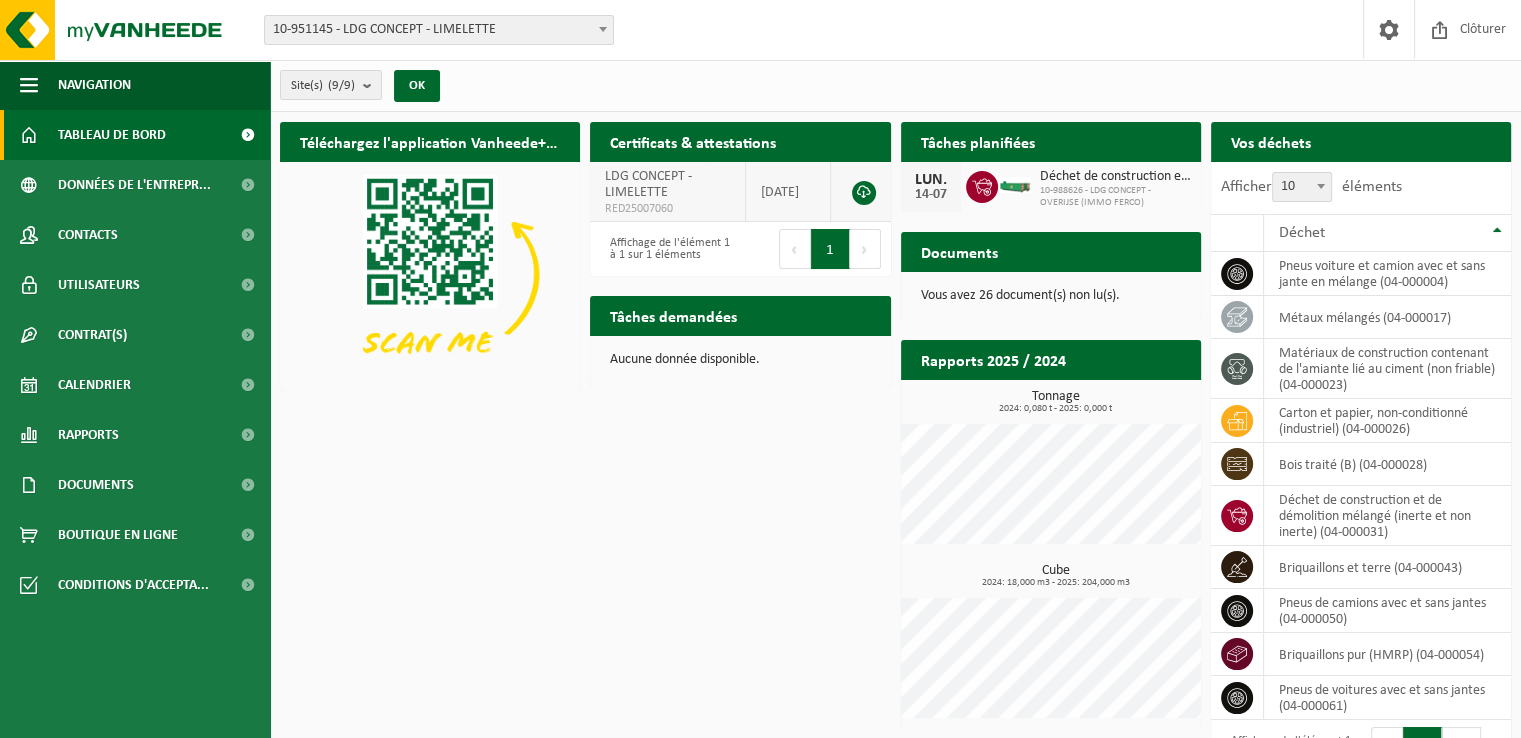 click at bounding box center (864, 193) 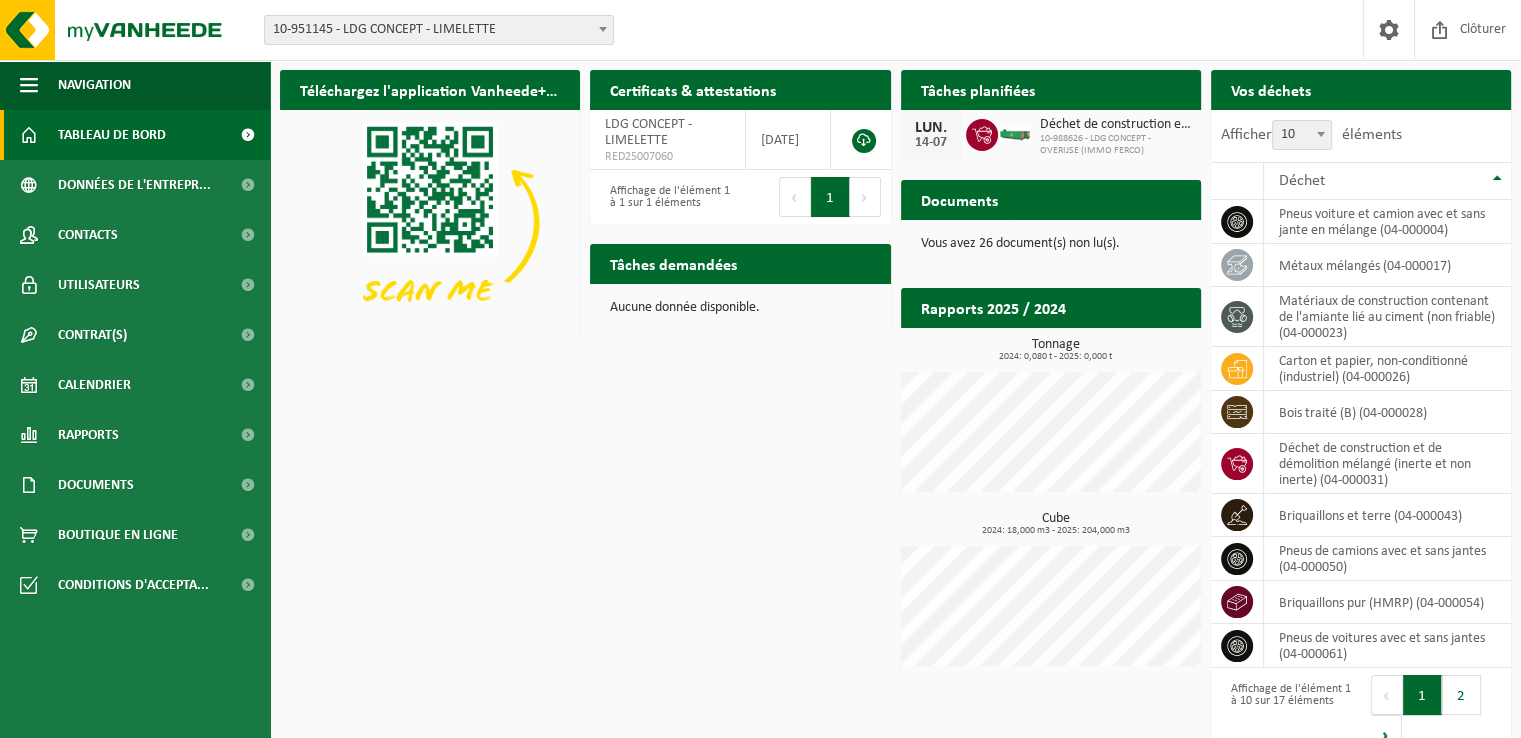 scroll, scrollTop: 82, scrollLeft: 0, axis: vertical 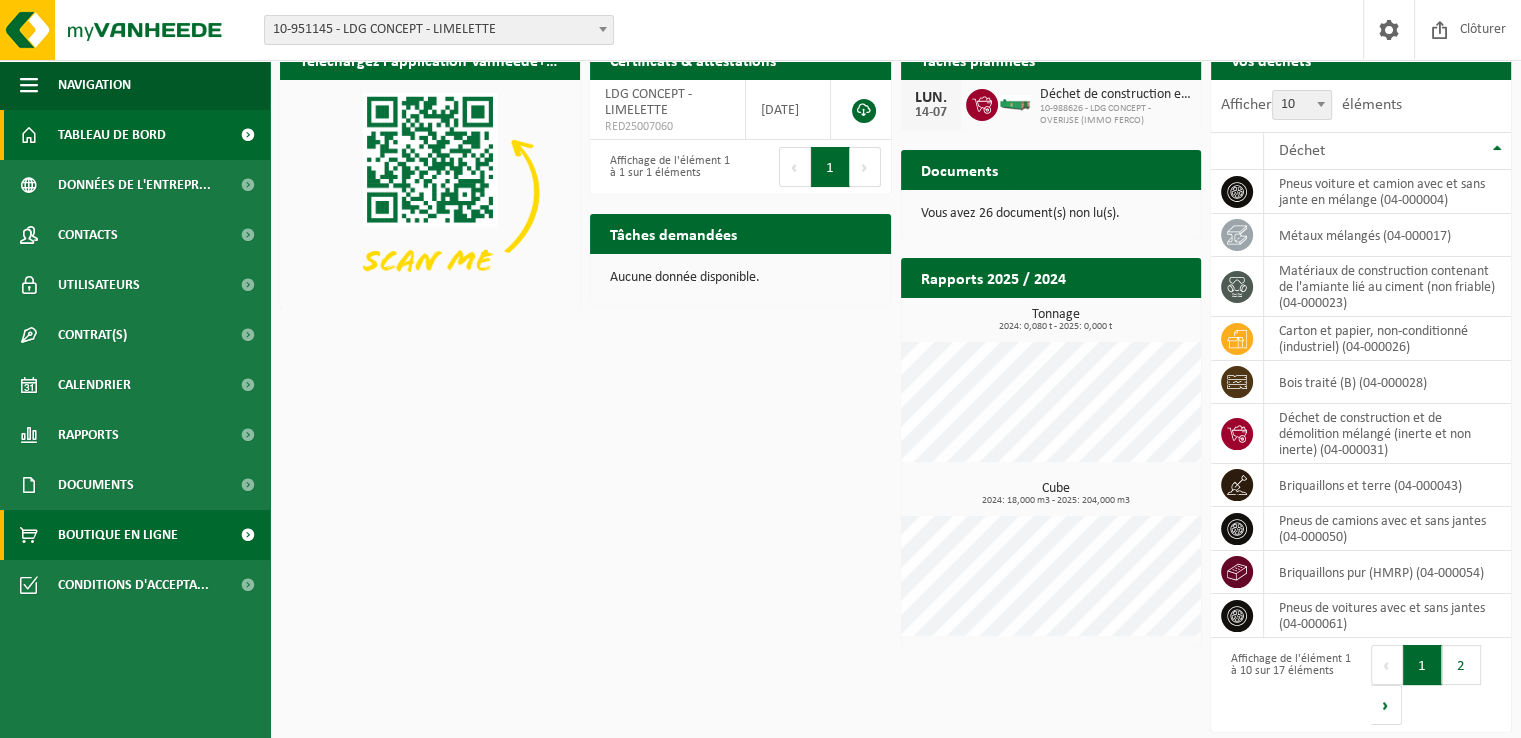click on "Boutique en ligne" at bounding box center (118, 535) 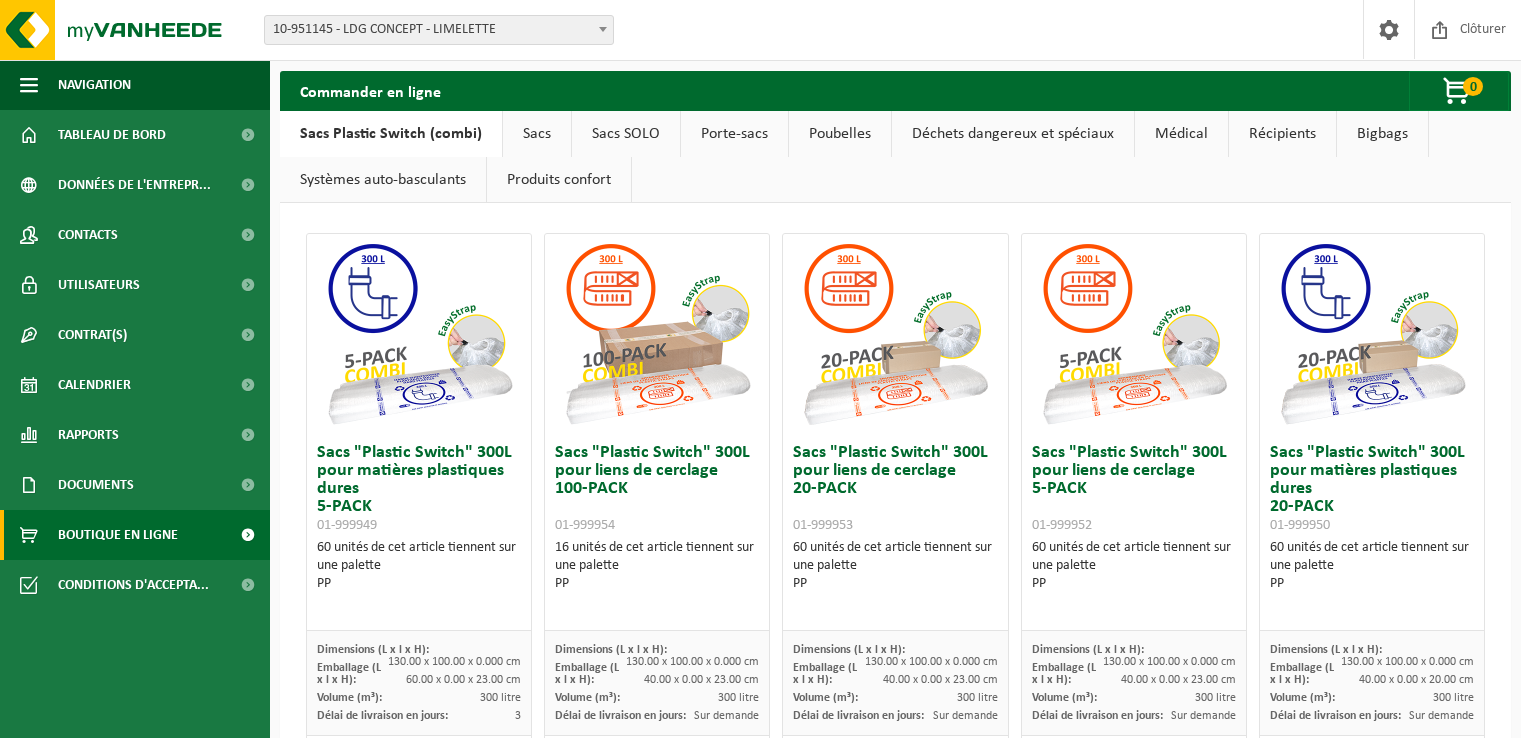 scroll, scrollTop: 0, scrollLeft: 0, axis: both 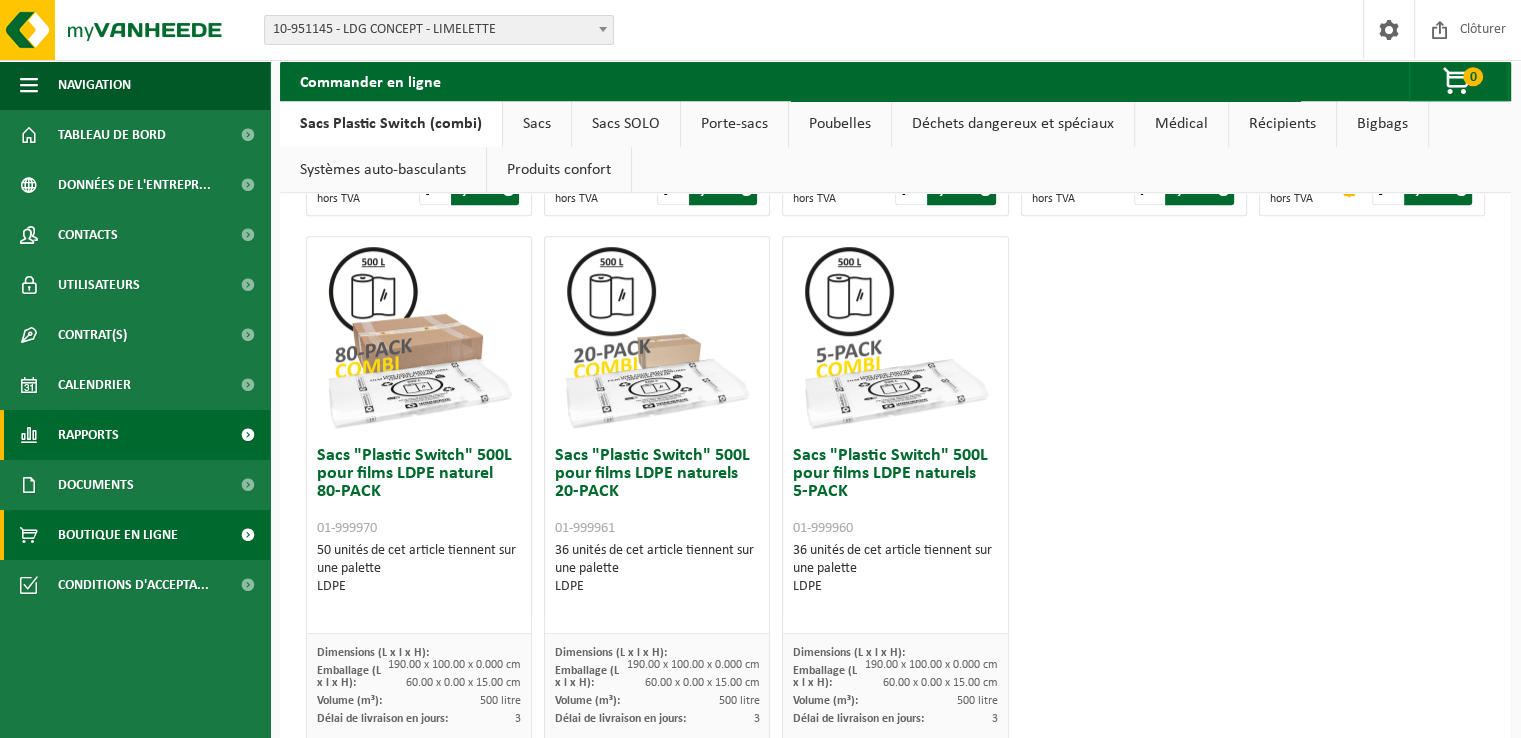 click on "Rapports" at bounding box center (88, 435) 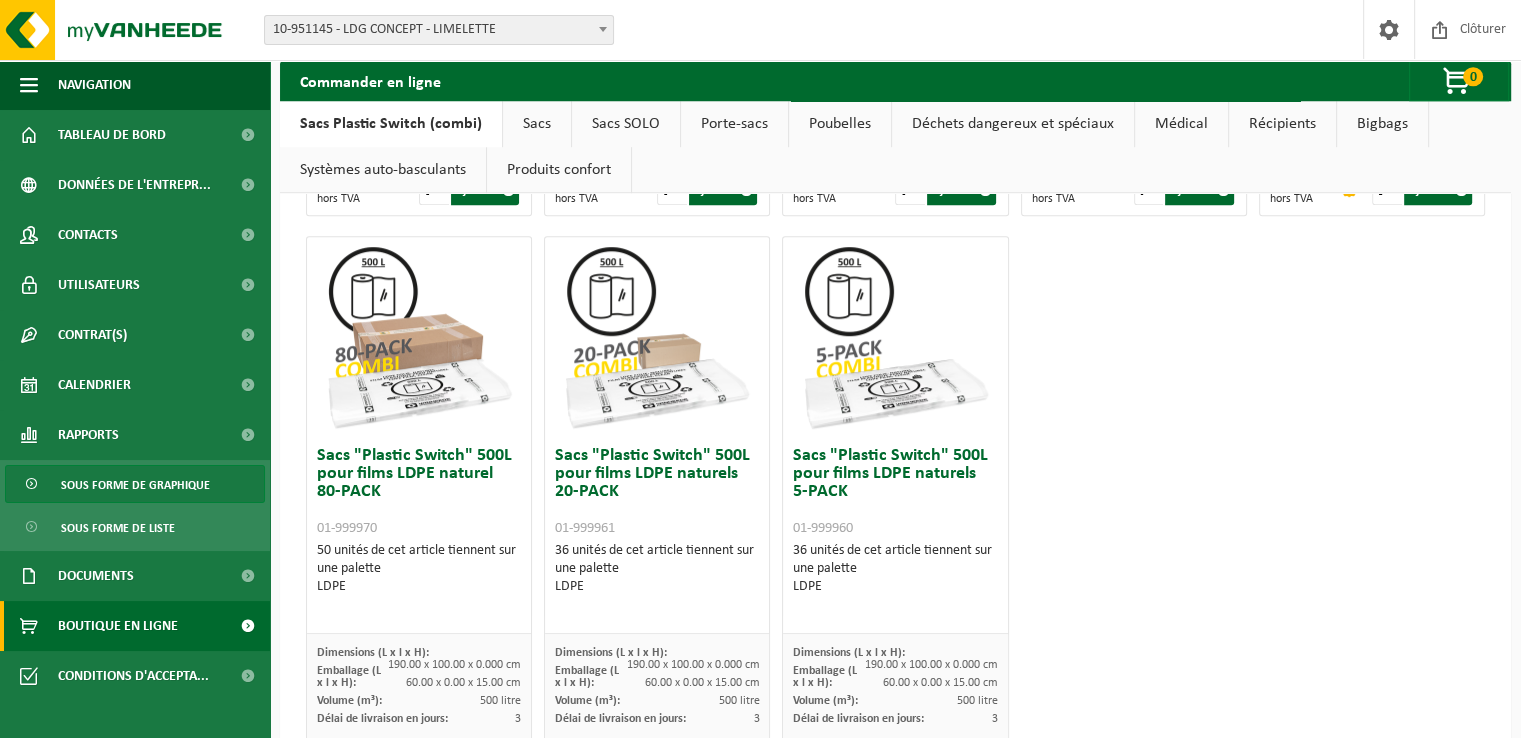 click on "Sous forme de graphique" at bounding box center [135, 485] 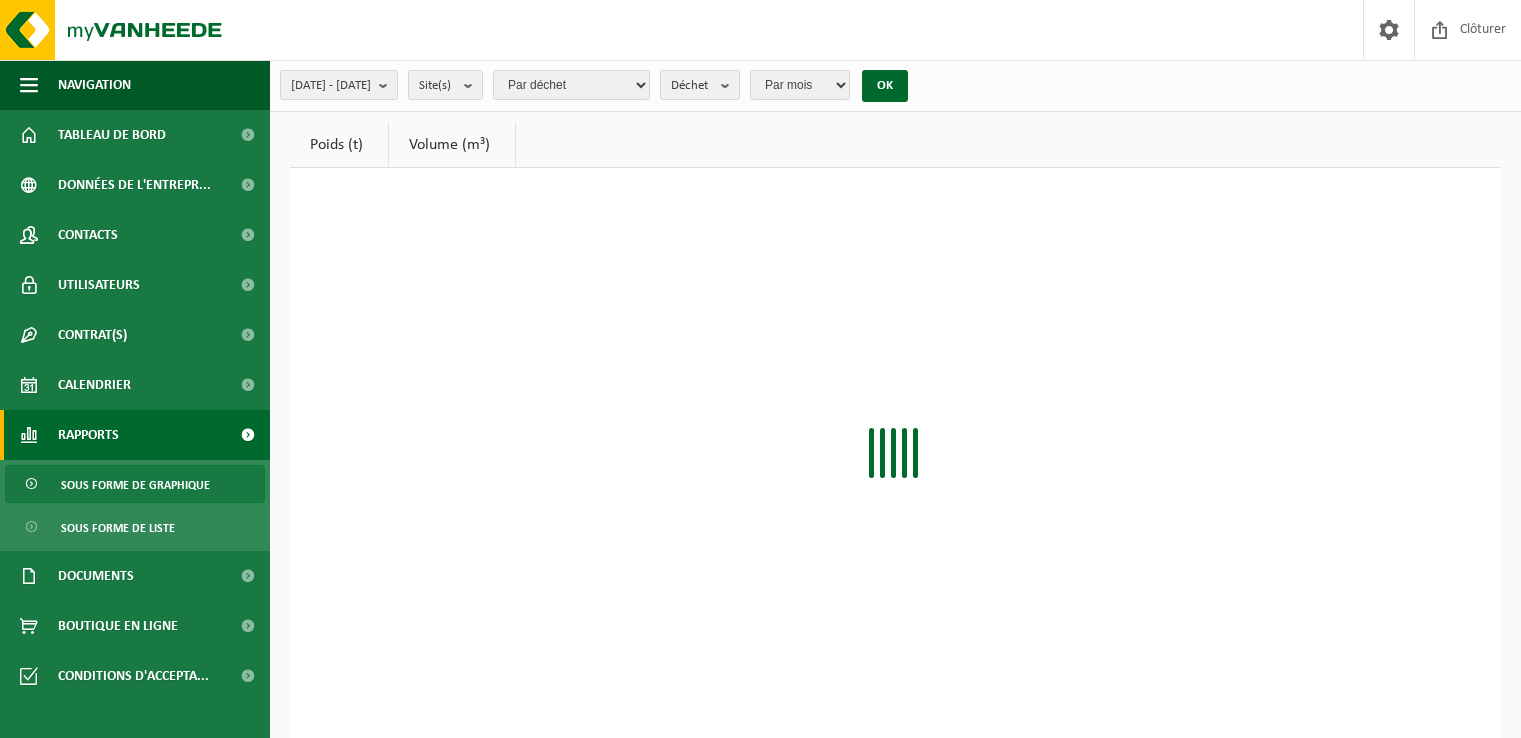 scroll, scrollTop: 0, scrollLeft: 0, axis: both 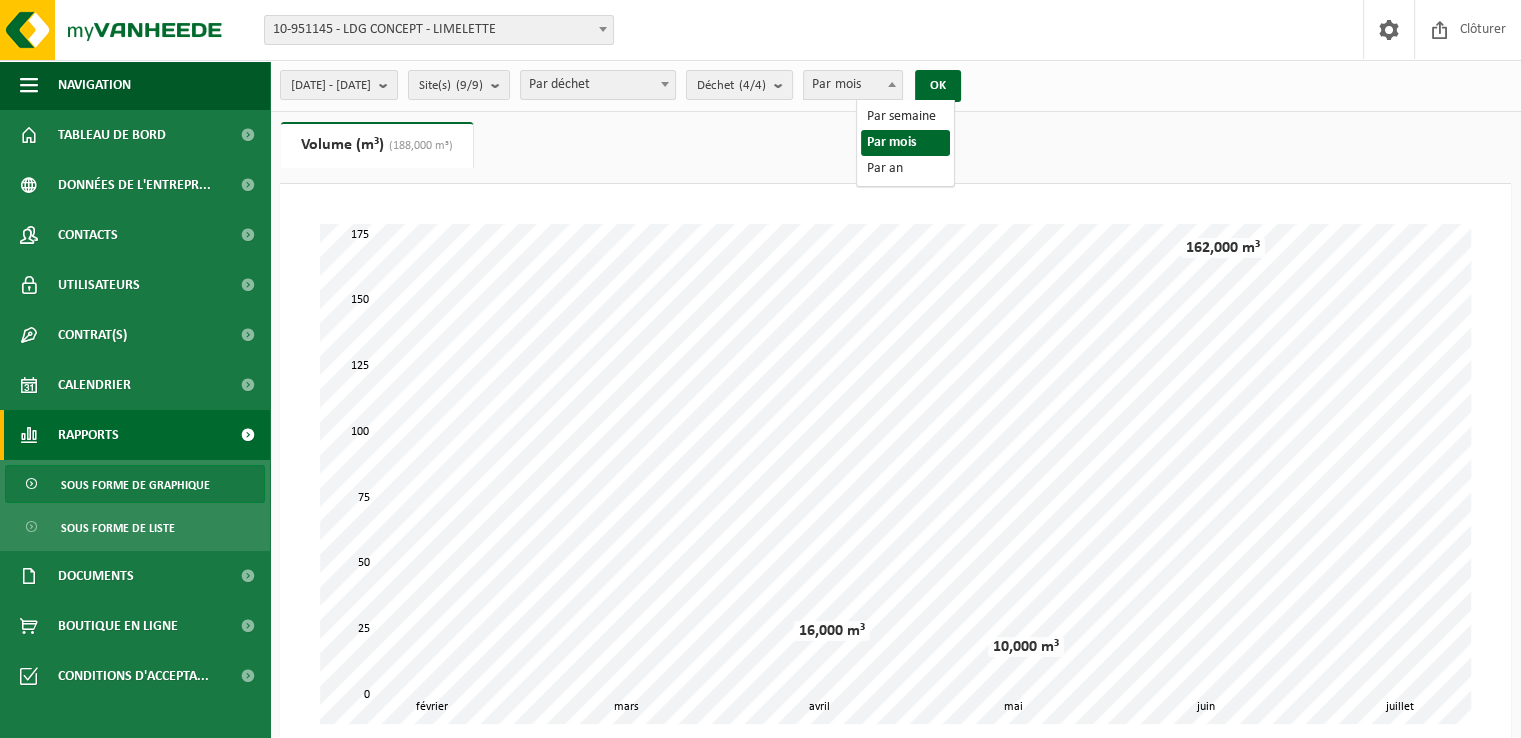click at bounding box center (892, 84) 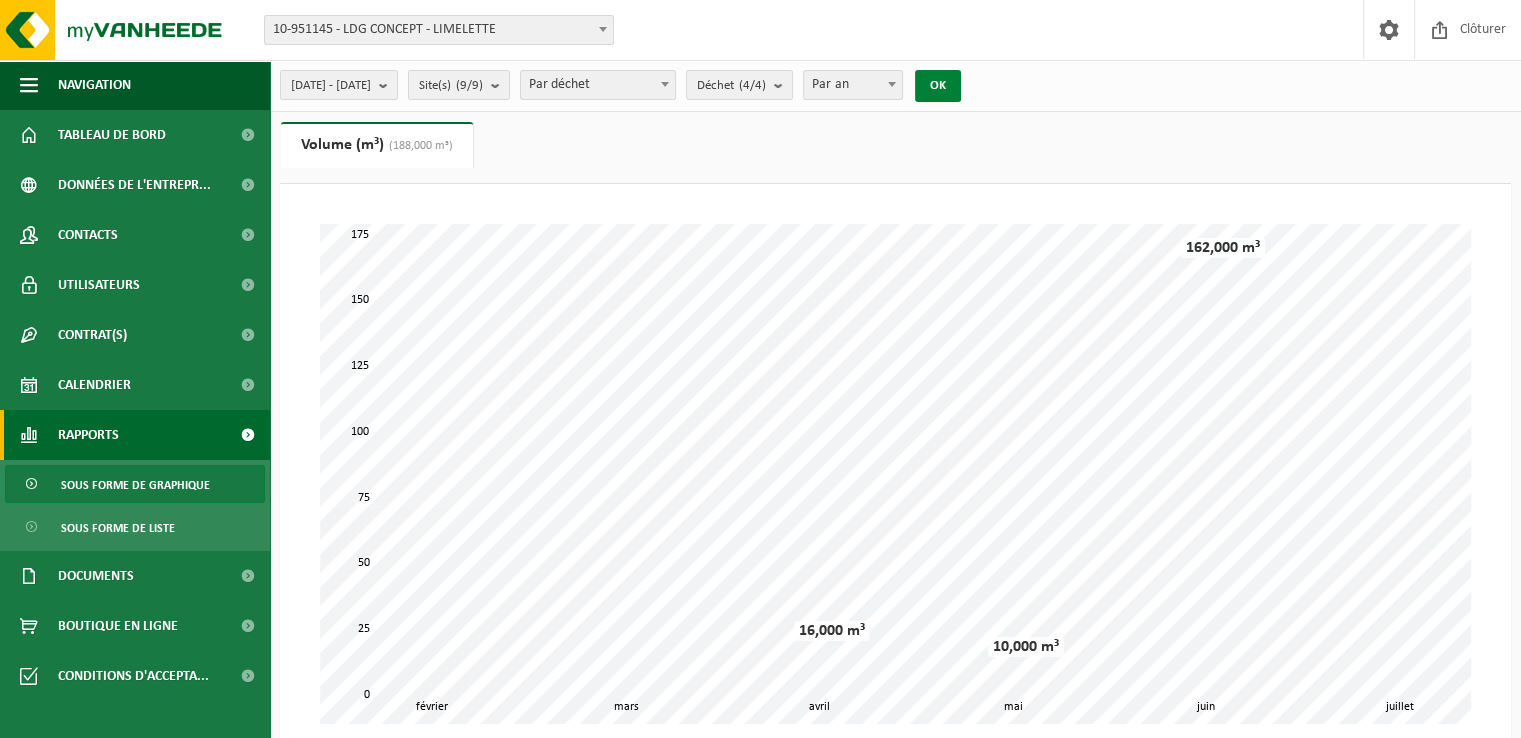 click on "OK" at bounding box center [938, 86] 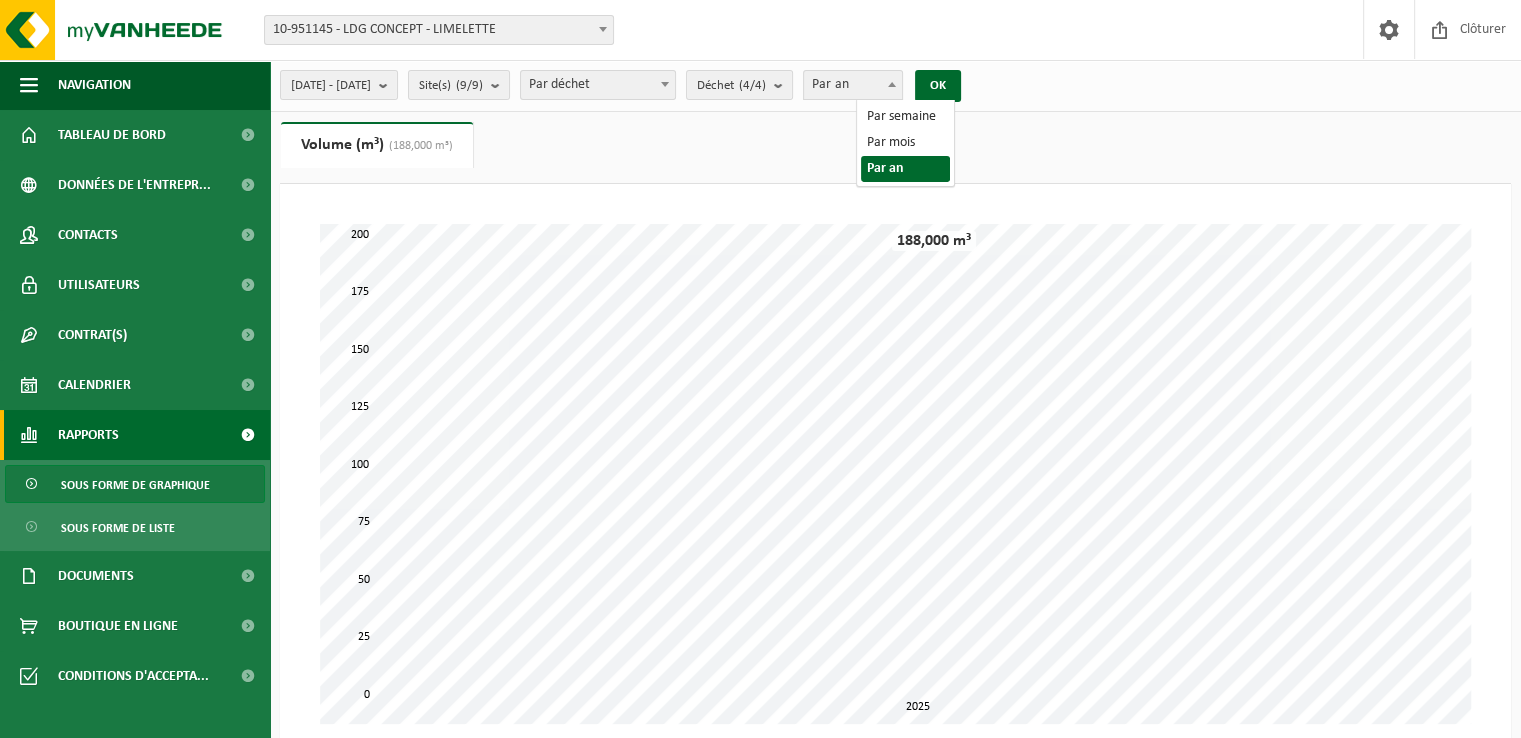 click at bounding box center [892, 84] 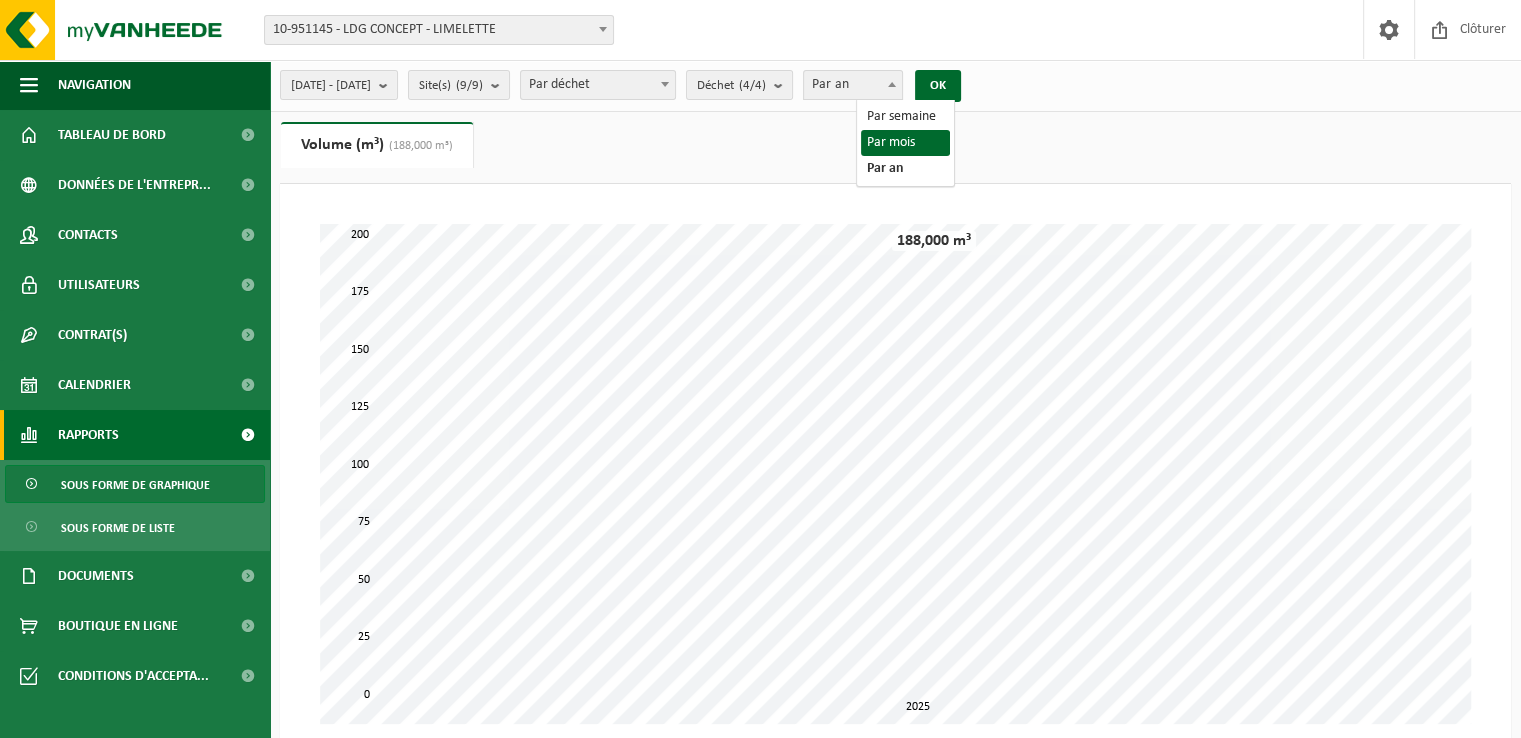 select on "2" 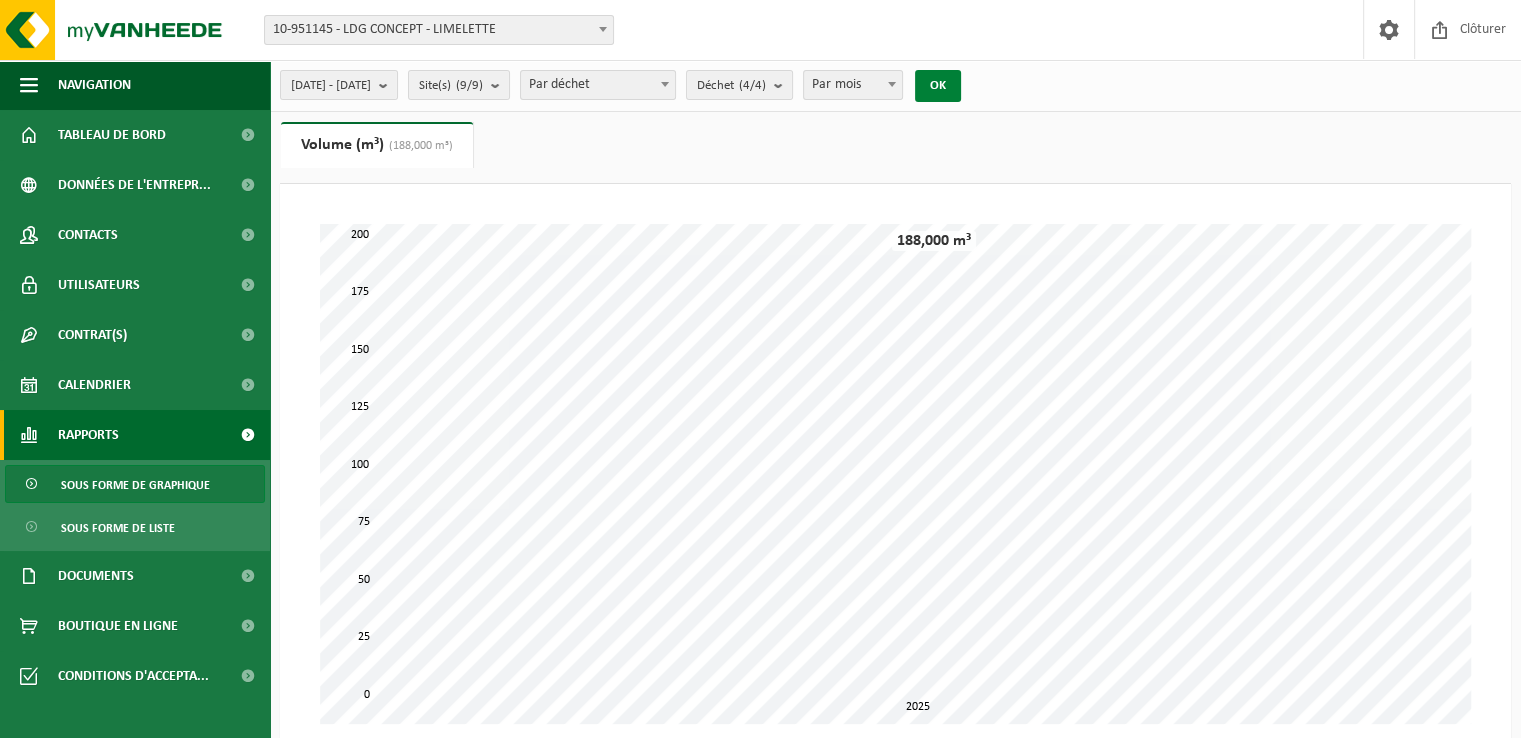 click on "OK" at bounding box center (938, 86) 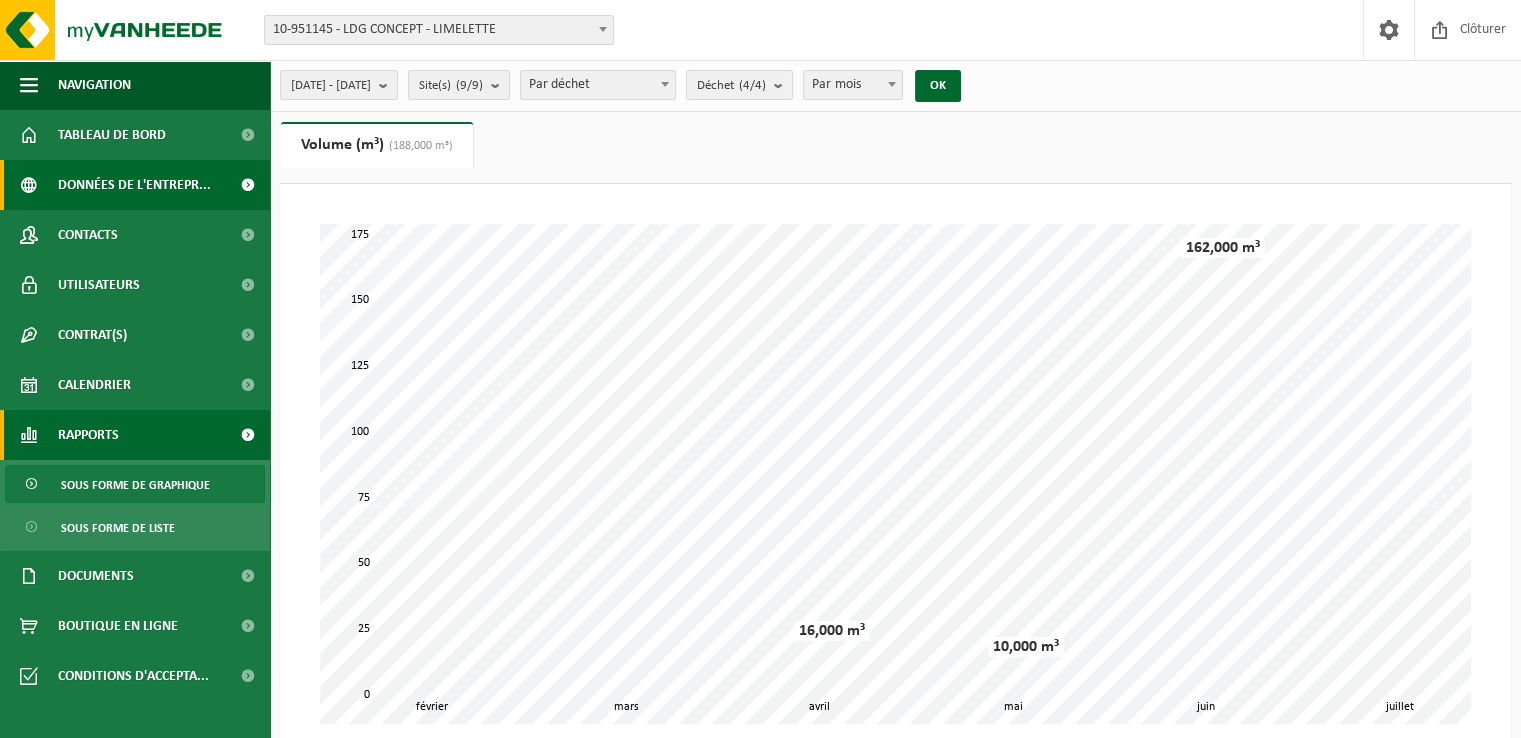 click on "Données de l'entrepr..." at bounding box center [134, 185] 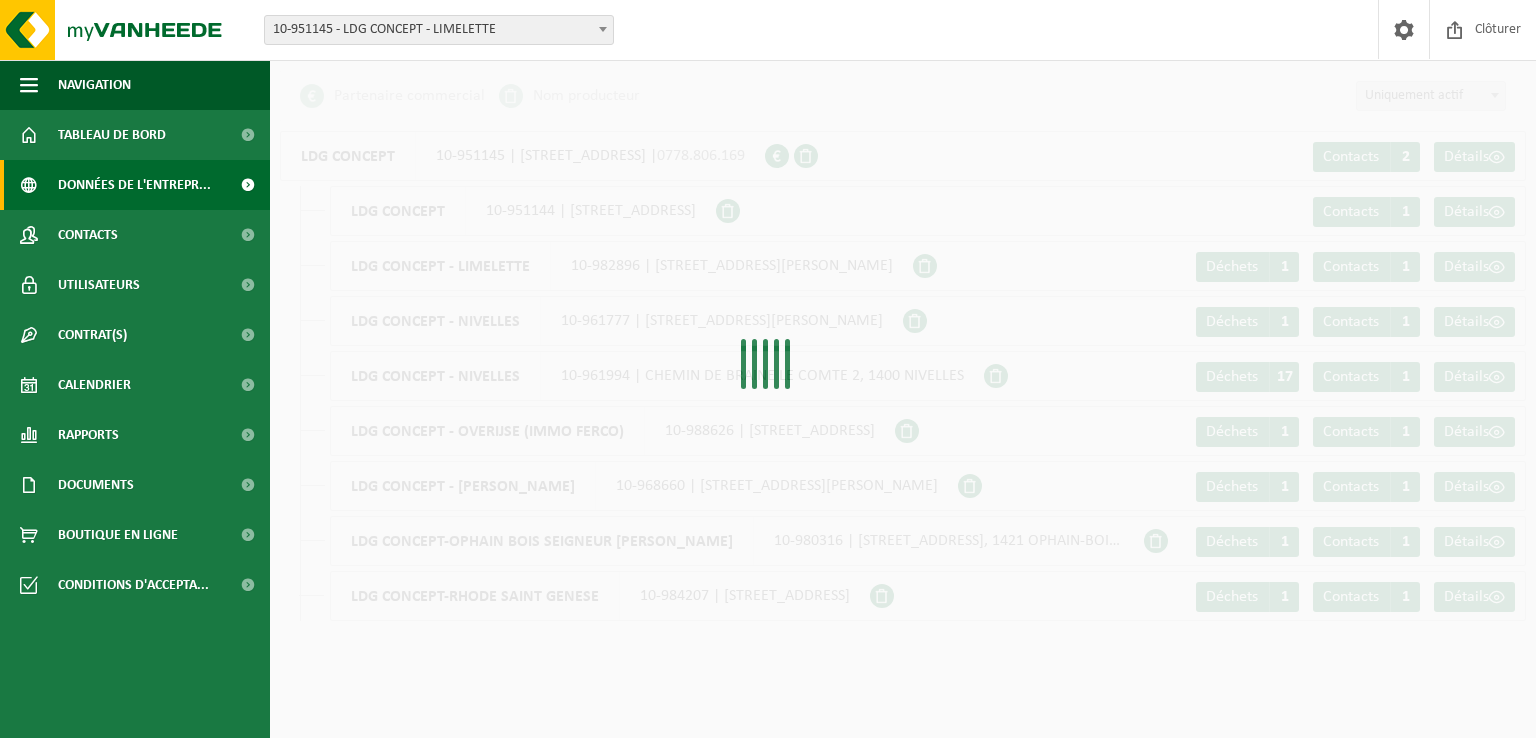scroll, scrollTop: 0, scrollLeft: 0, axis: both 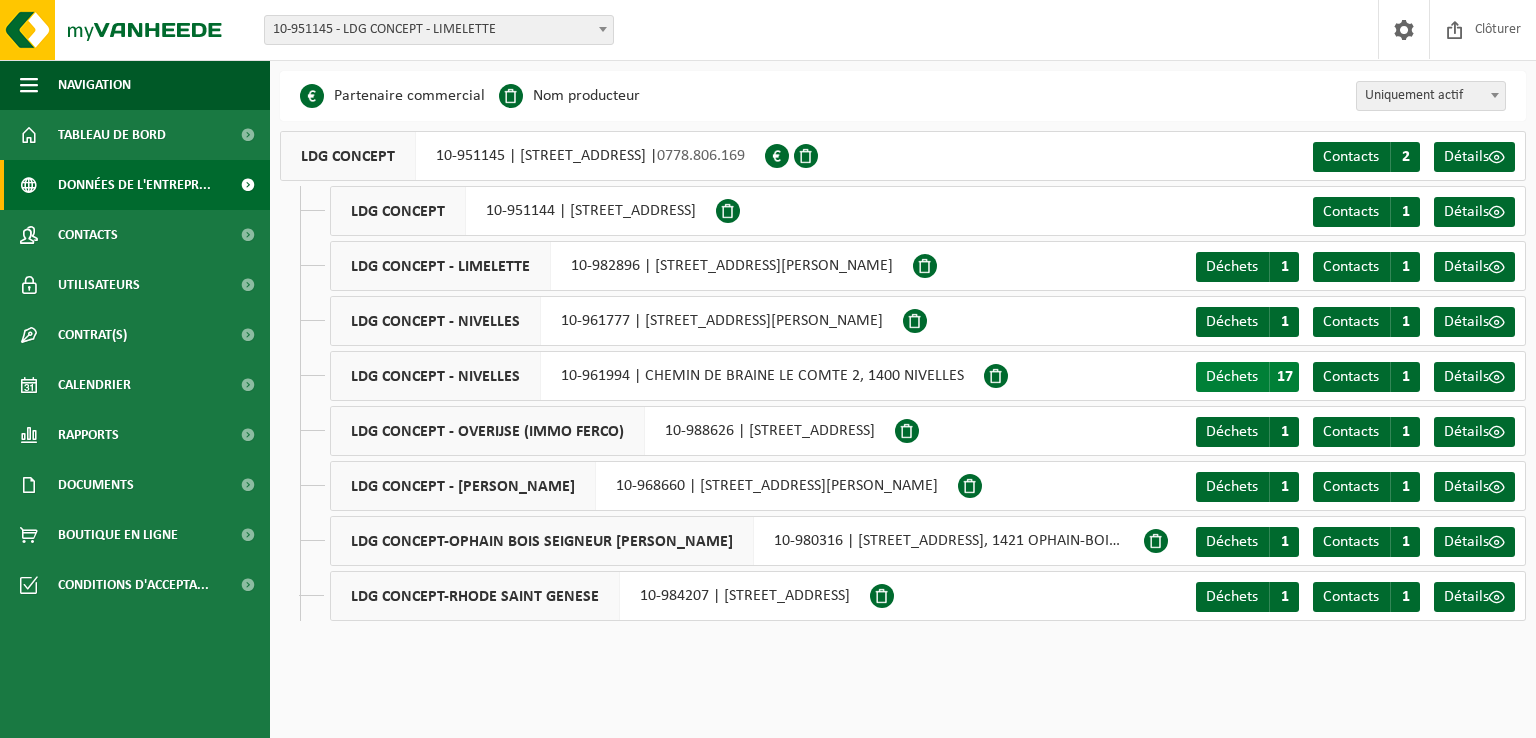 click on "17" at bounding box center (1284, 377) 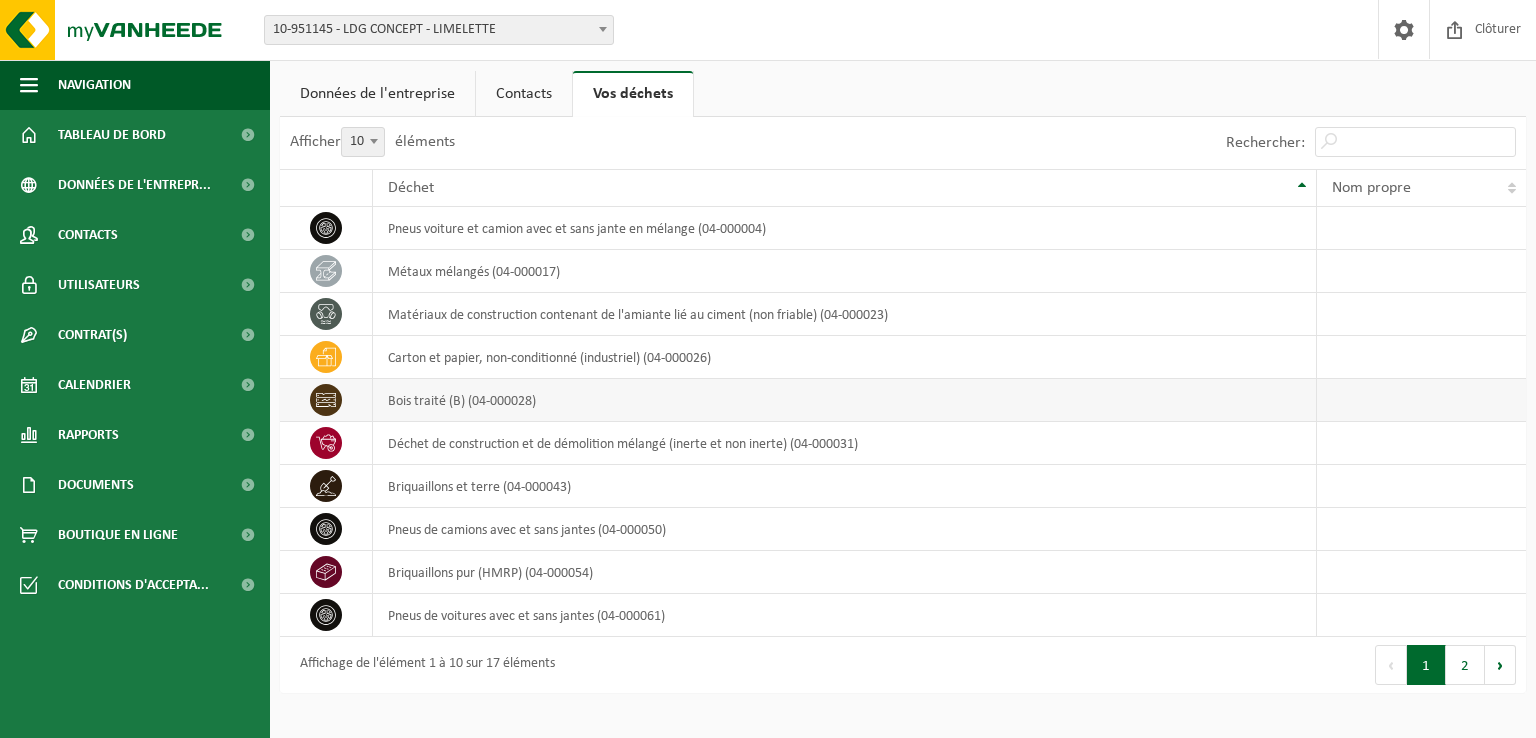 scroll, scrollTop: 0, scrollLeft: 0, axis: both 